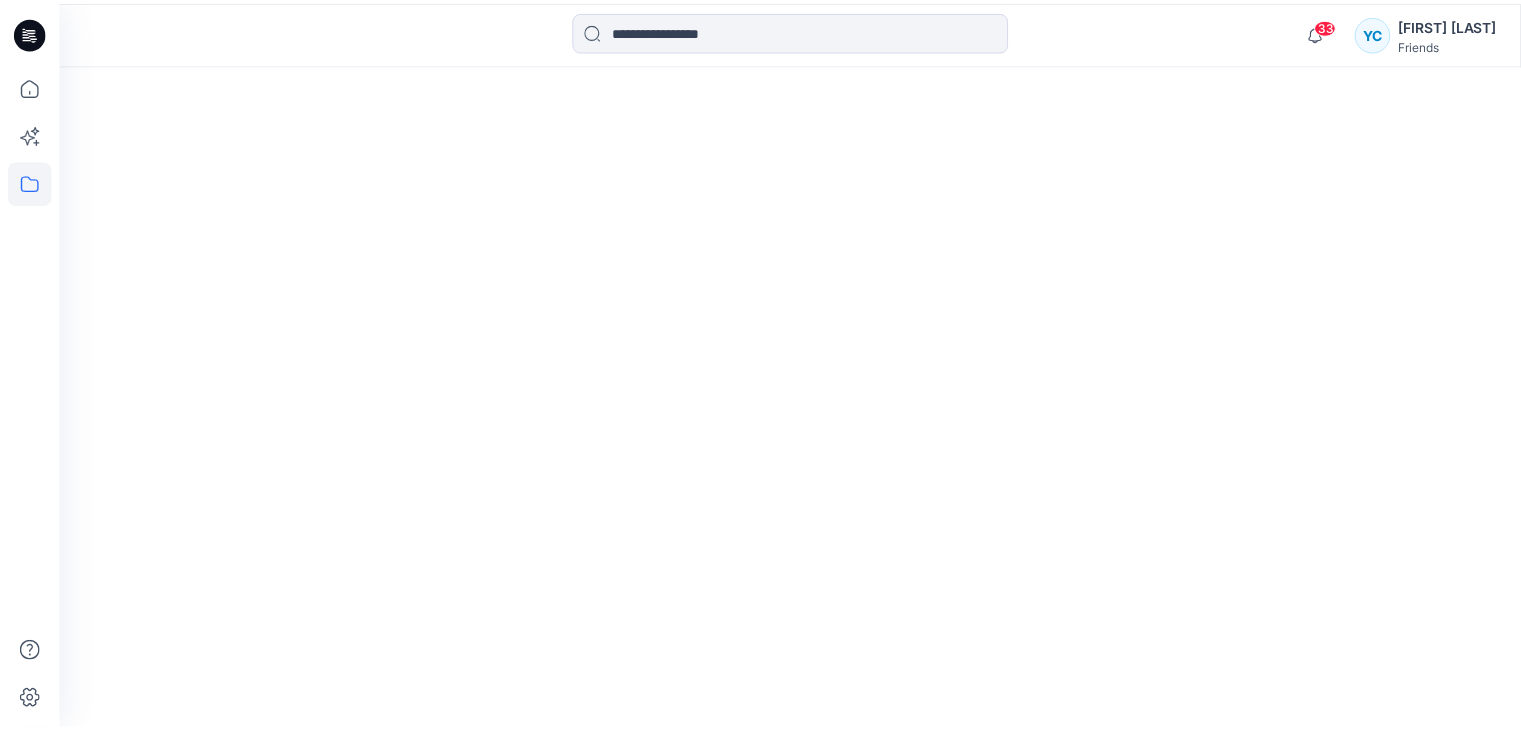 scroll, scrollTop: 0, scrollLeft: 0, axis: both 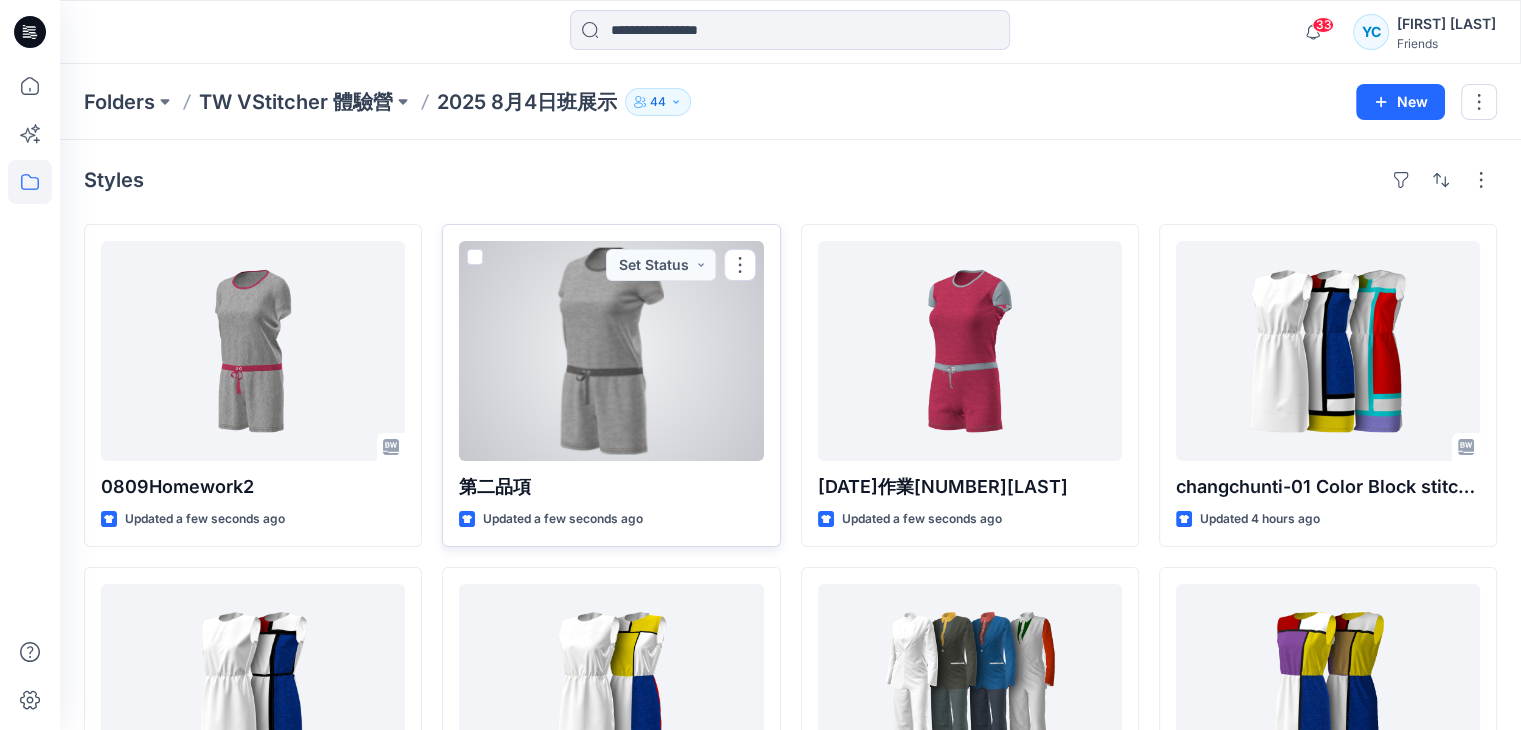 drag, startPoint x: 570, startPoint y: 498, endPoint x: 478, endPoint y: 260, distance: 255.16269 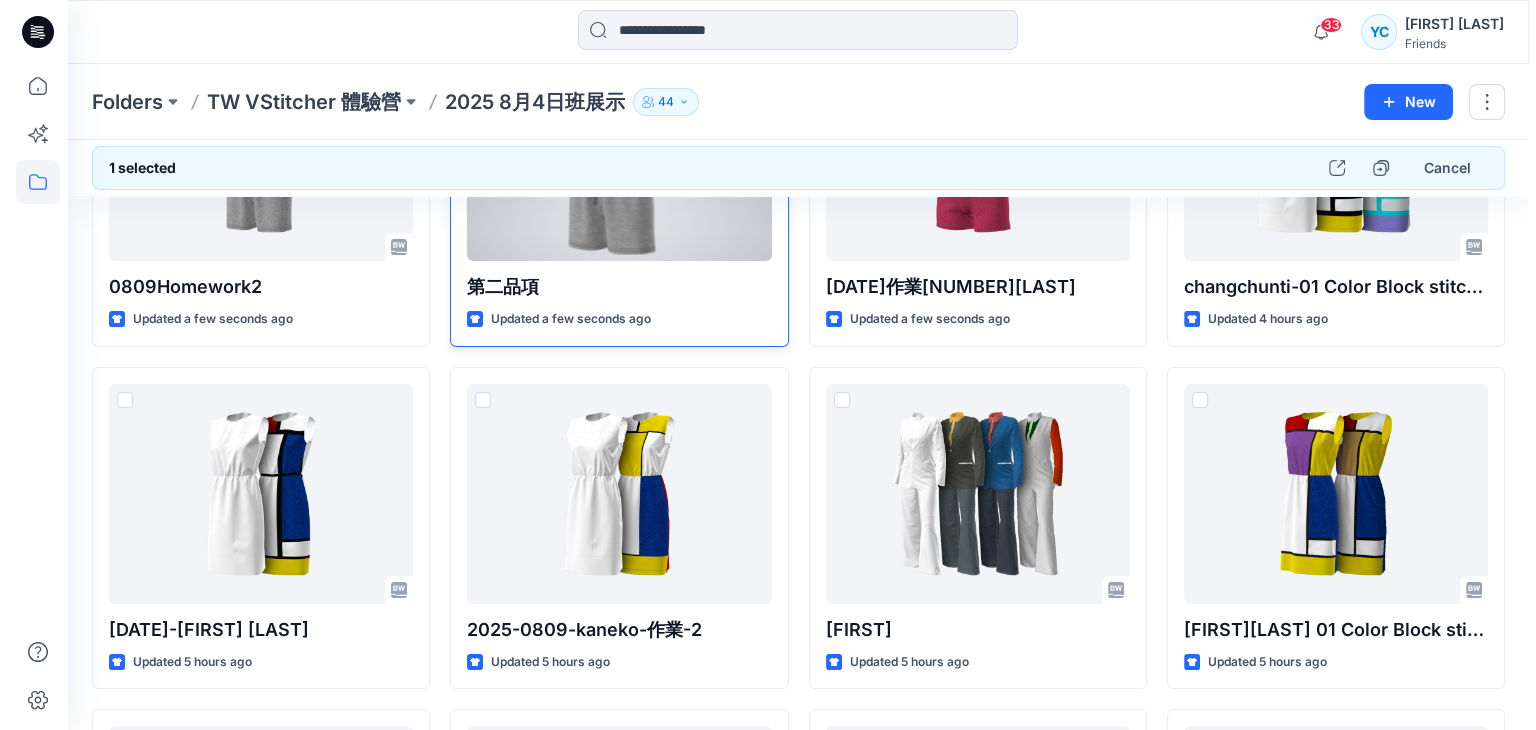 scroll, scrollTop: 0, scrollLeft: 0, axis: both 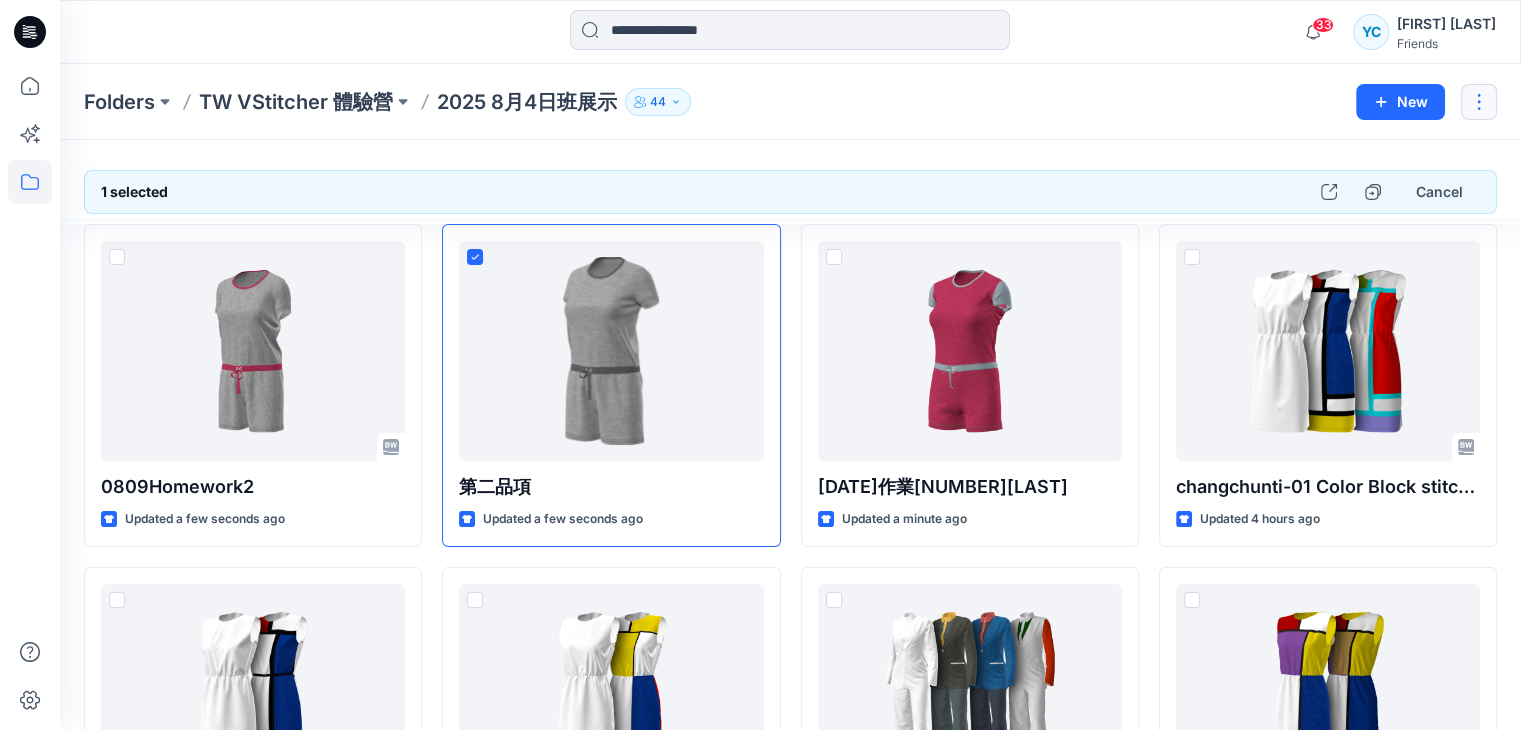 click at bounding box center (1479, 102) 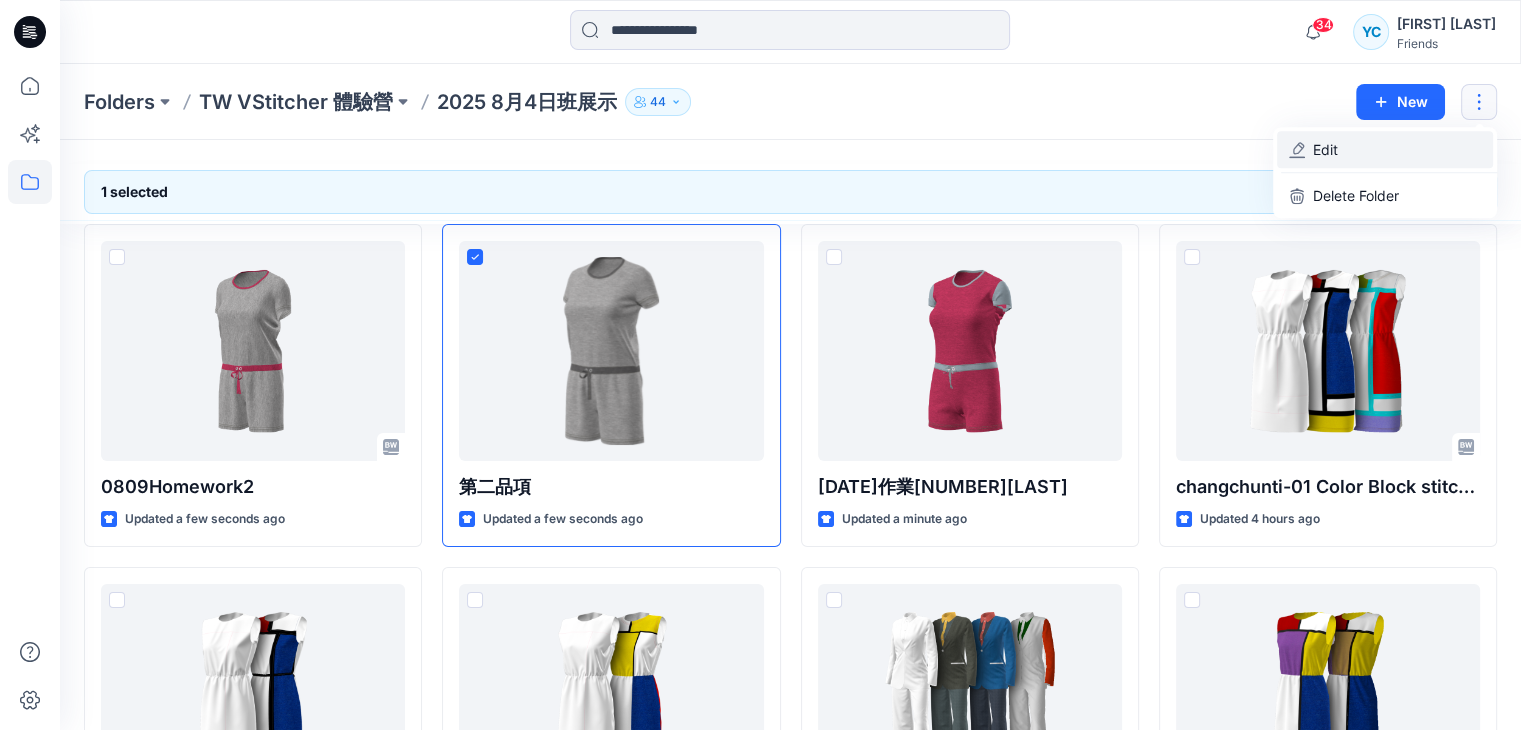 click on "Edit" at bounding box center [1385, 149] 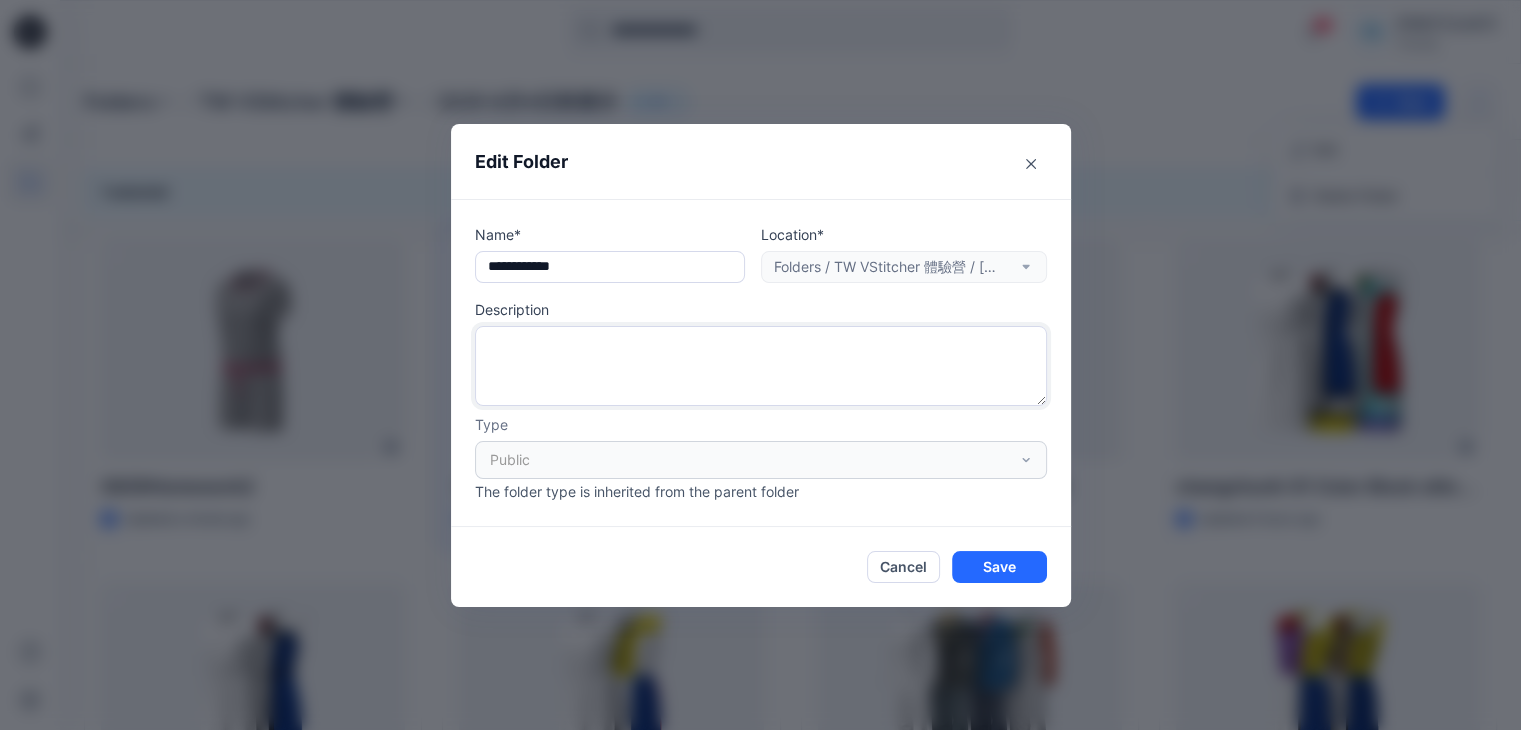 click at bounding box center [761, 366] 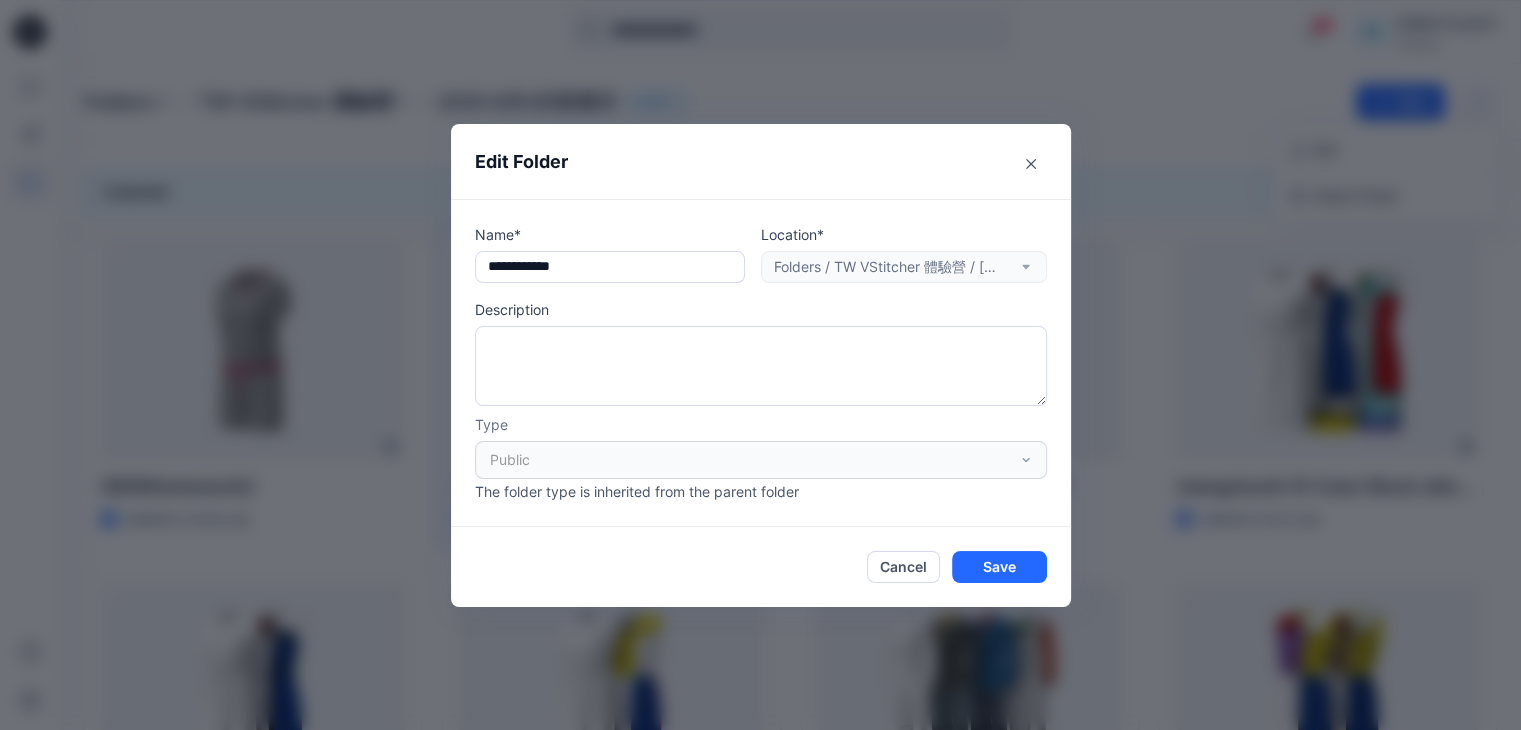 click on "Location* Folders / TW VStitcher 體驗營 / [DATE] [MONTH]4日班展示" at bounding box center [904, 253] 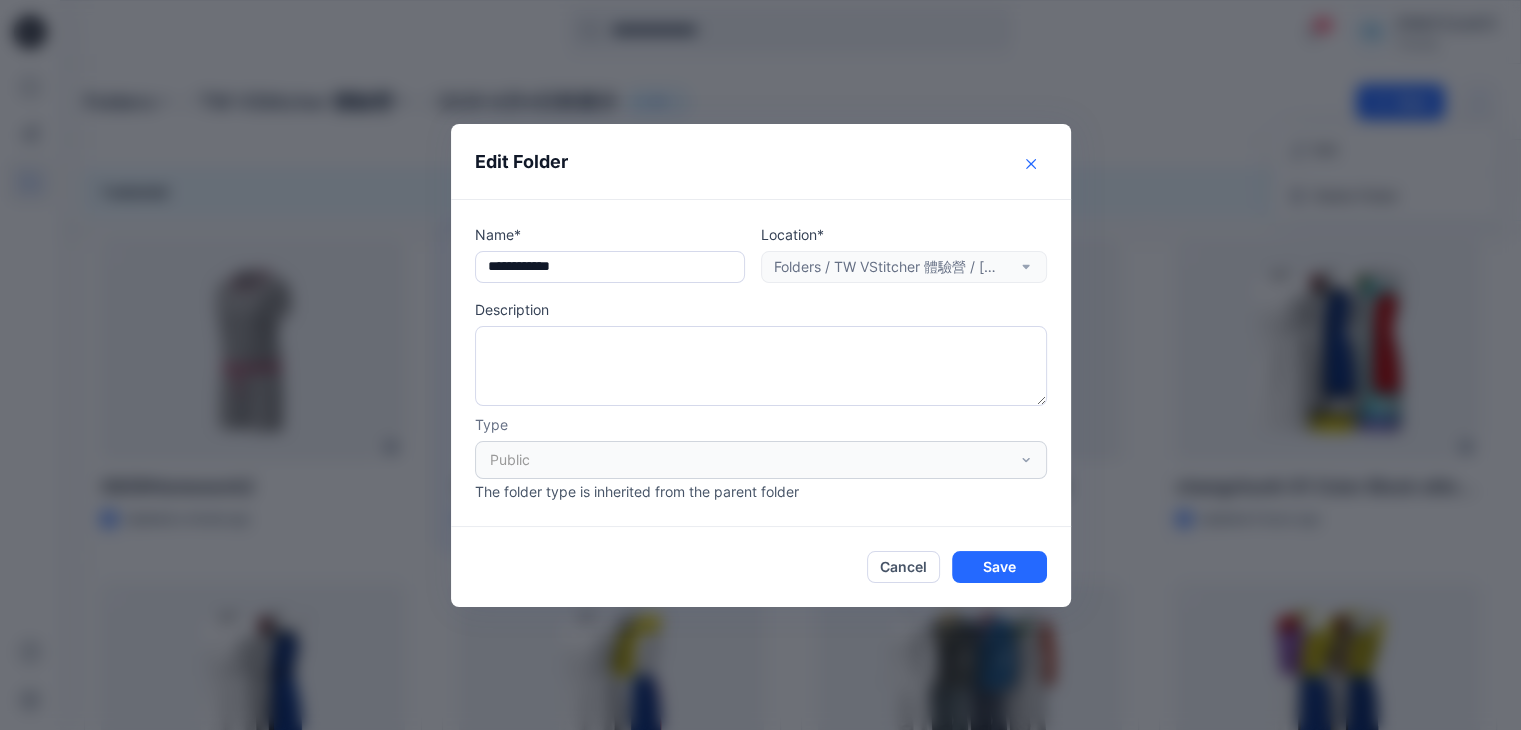 click 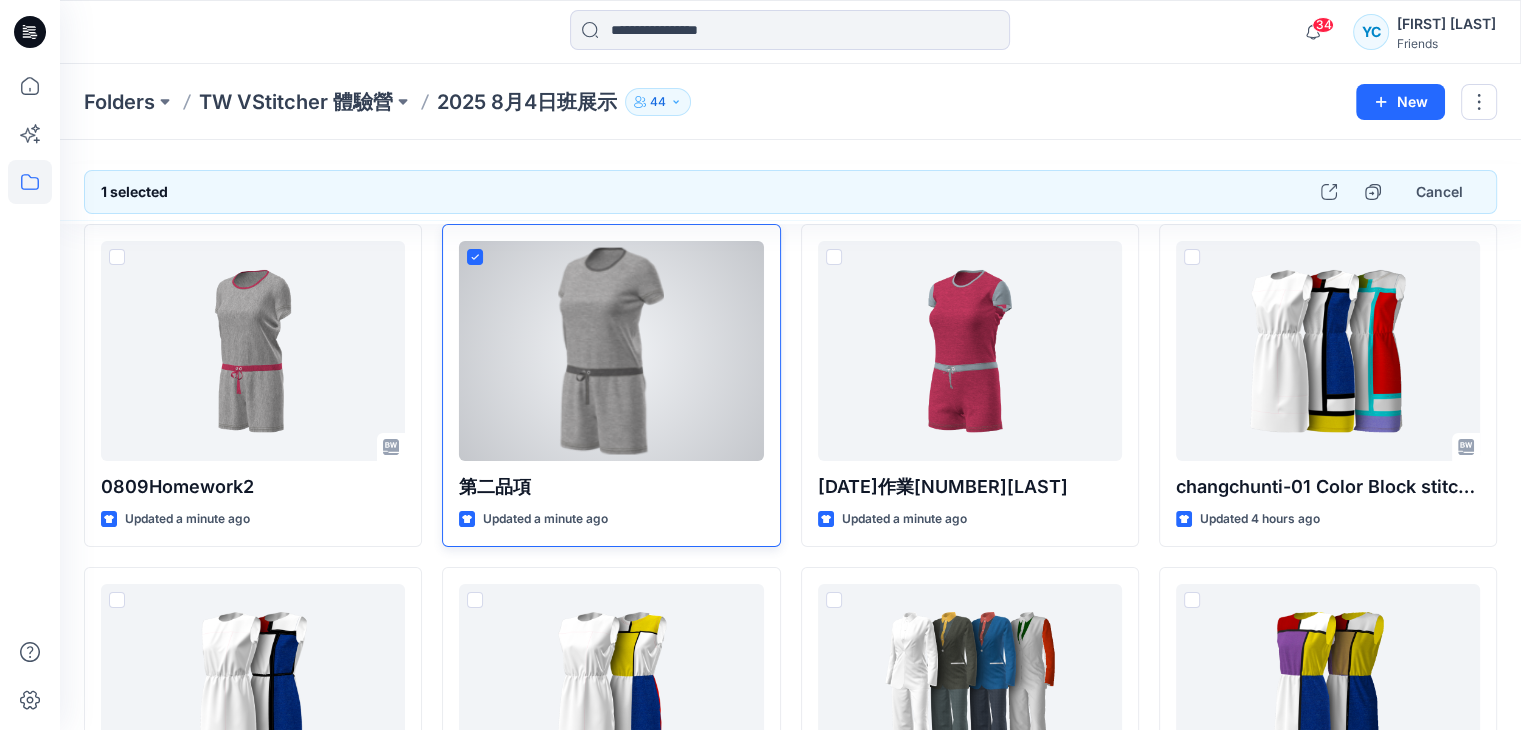click at bounding box center (611, 351) 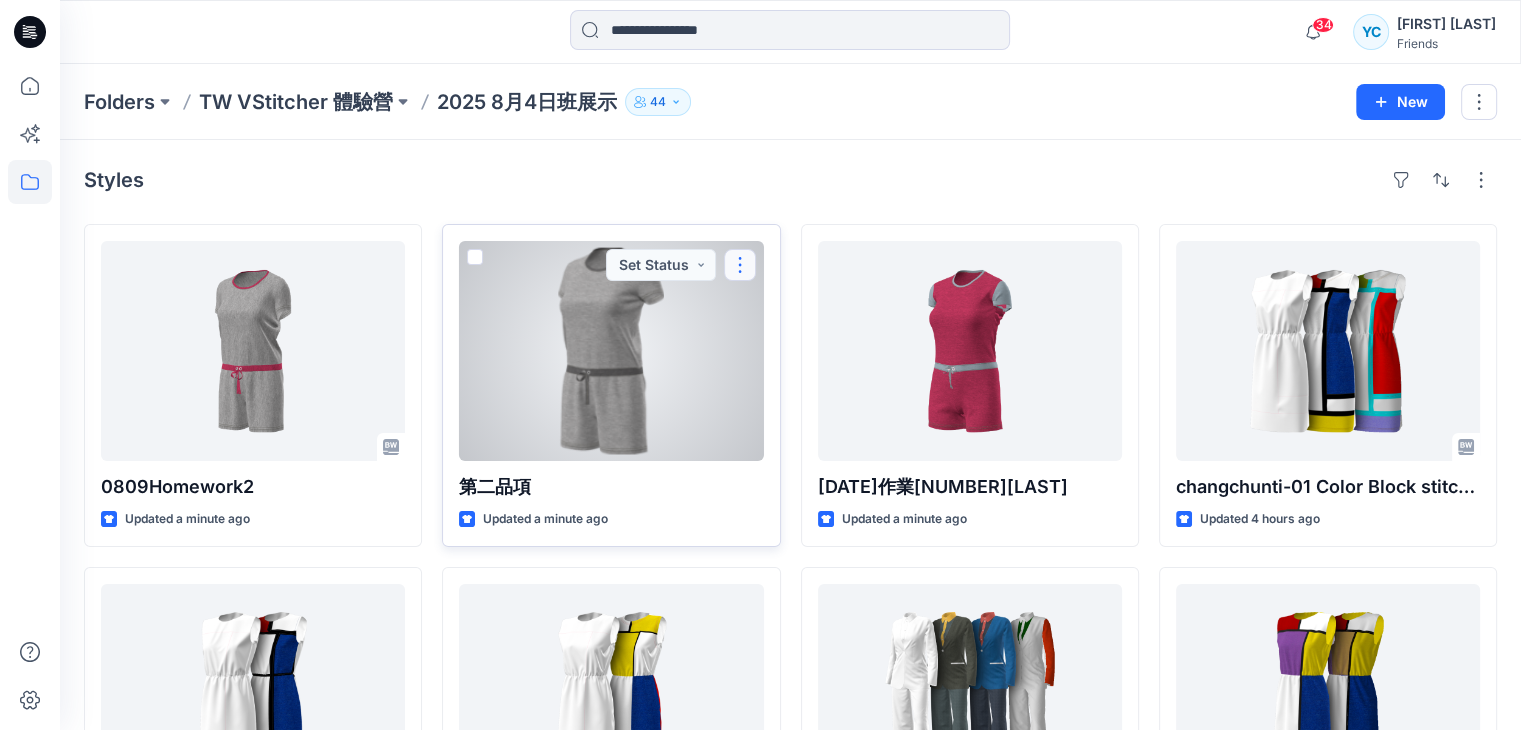 click at bounding box center [740, 265] 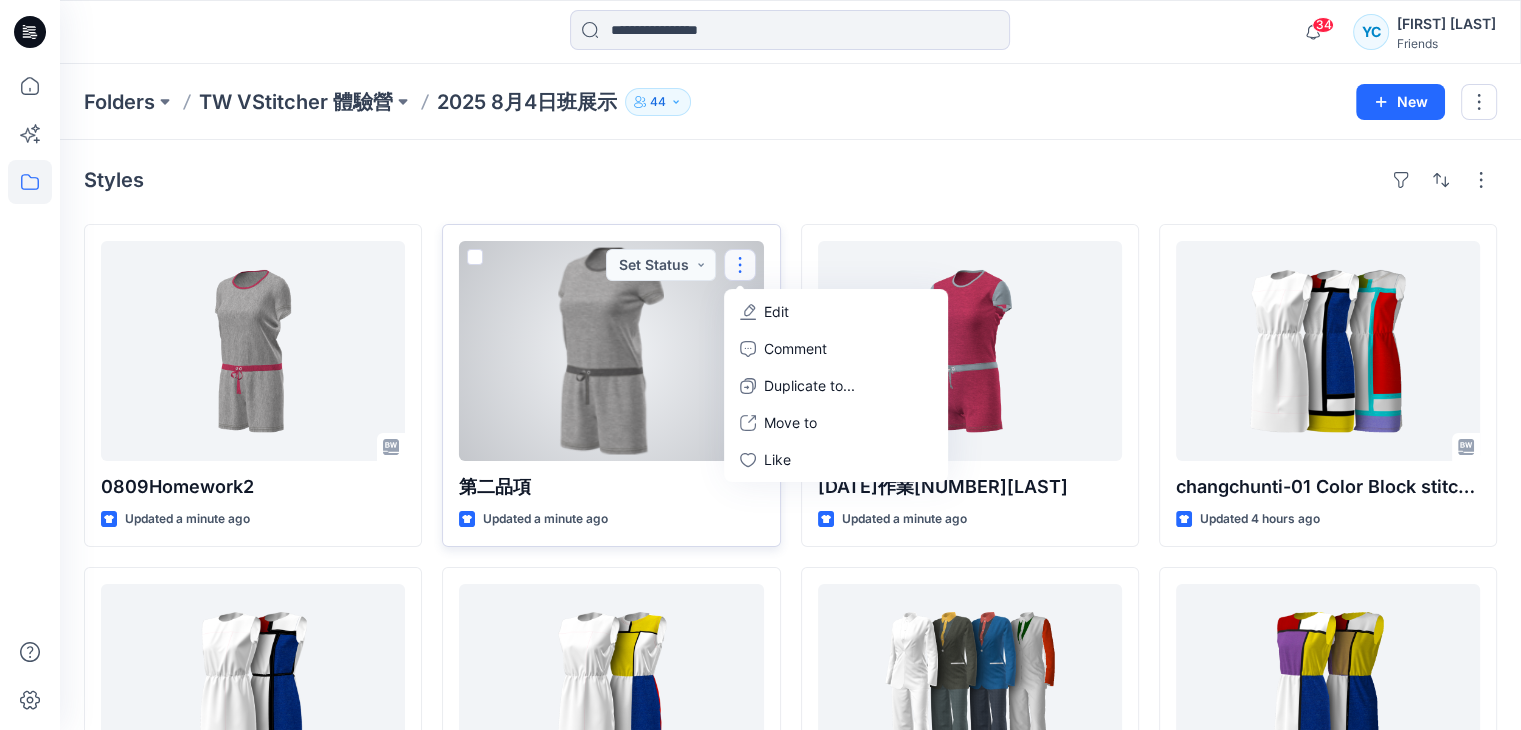 click on "Edit" at bounding box center [836, 311] 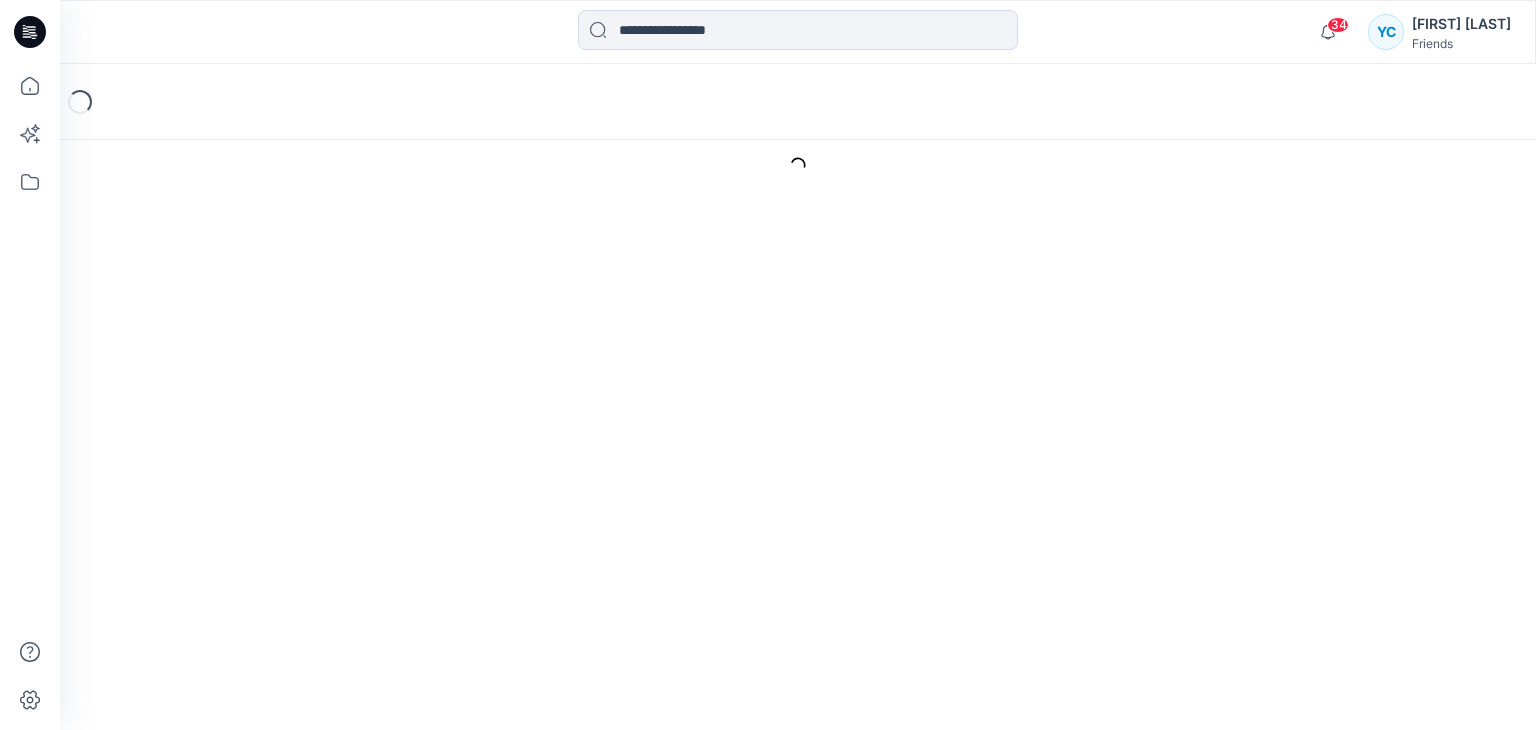 scroll, scrollTop: 0, scrollLeft: 0, axis: both 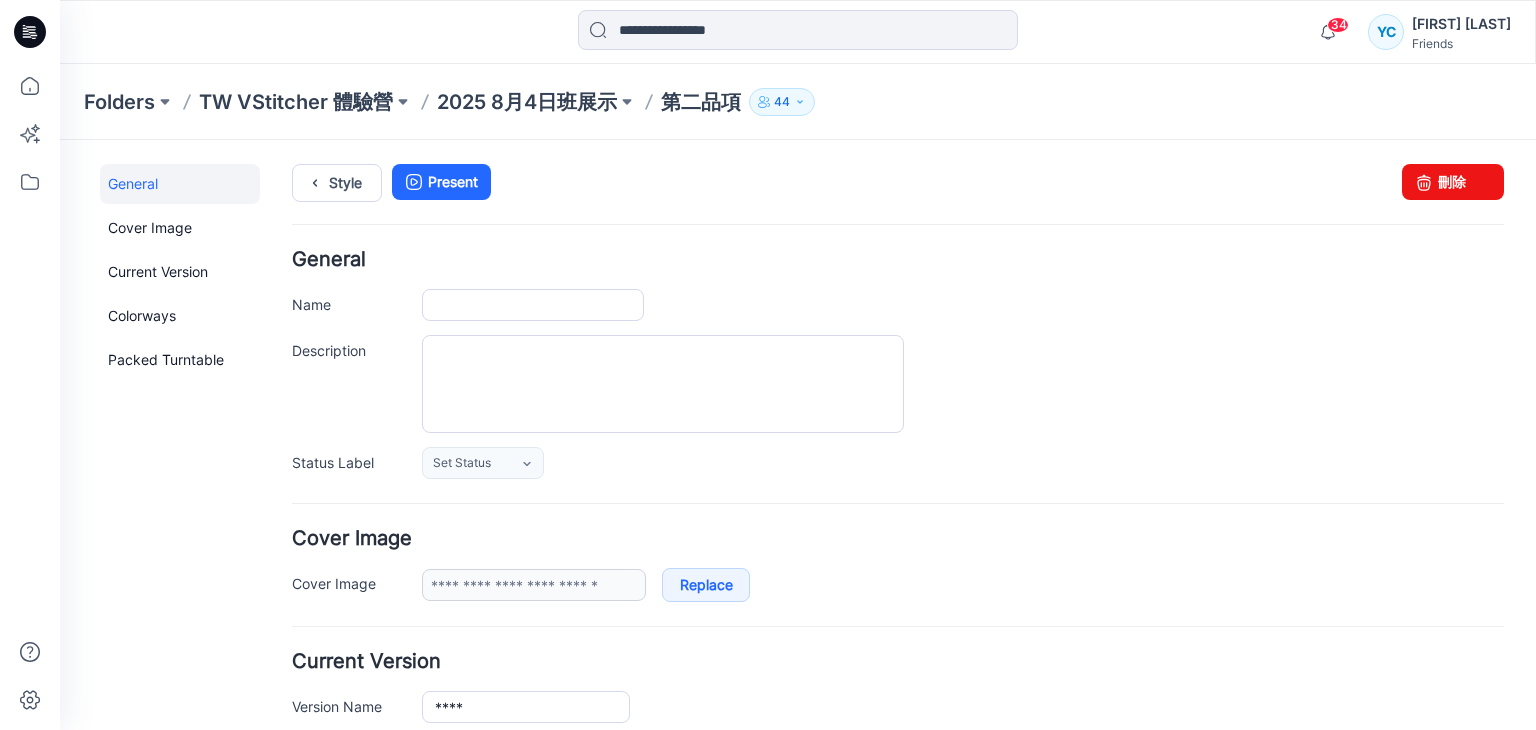 type on "****" 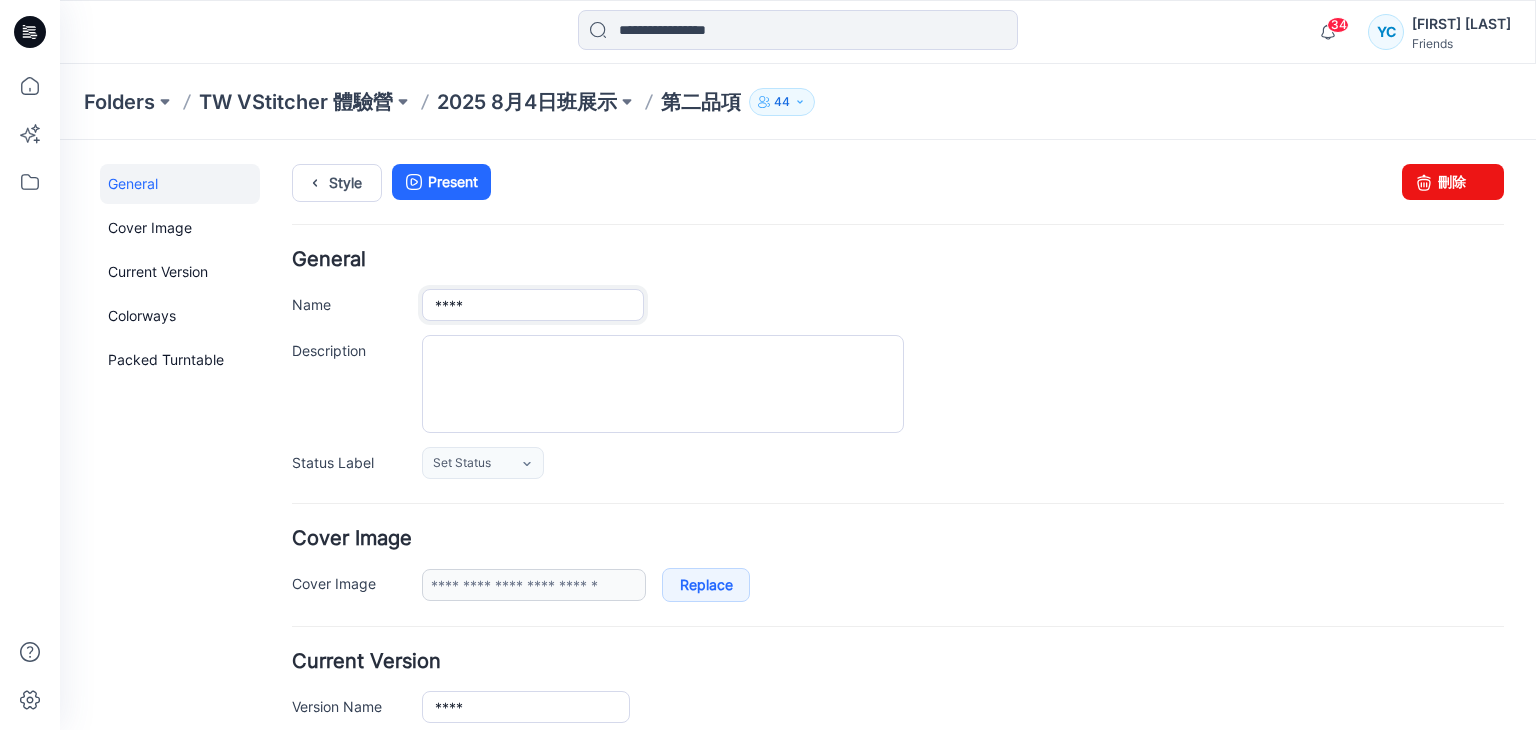 click on "****" at bounding box center [533, 305] 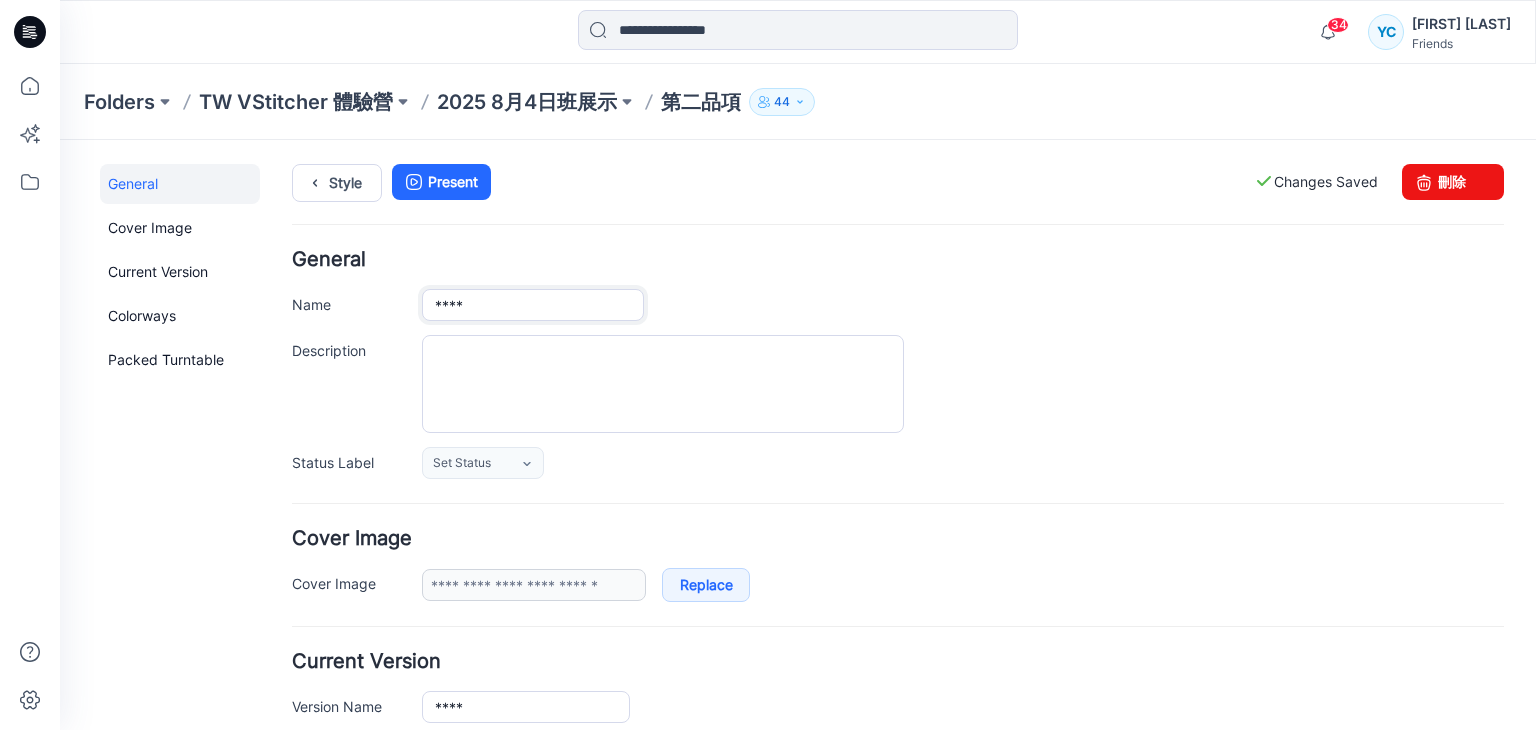 click on "****" at bounding box center (533, 305) 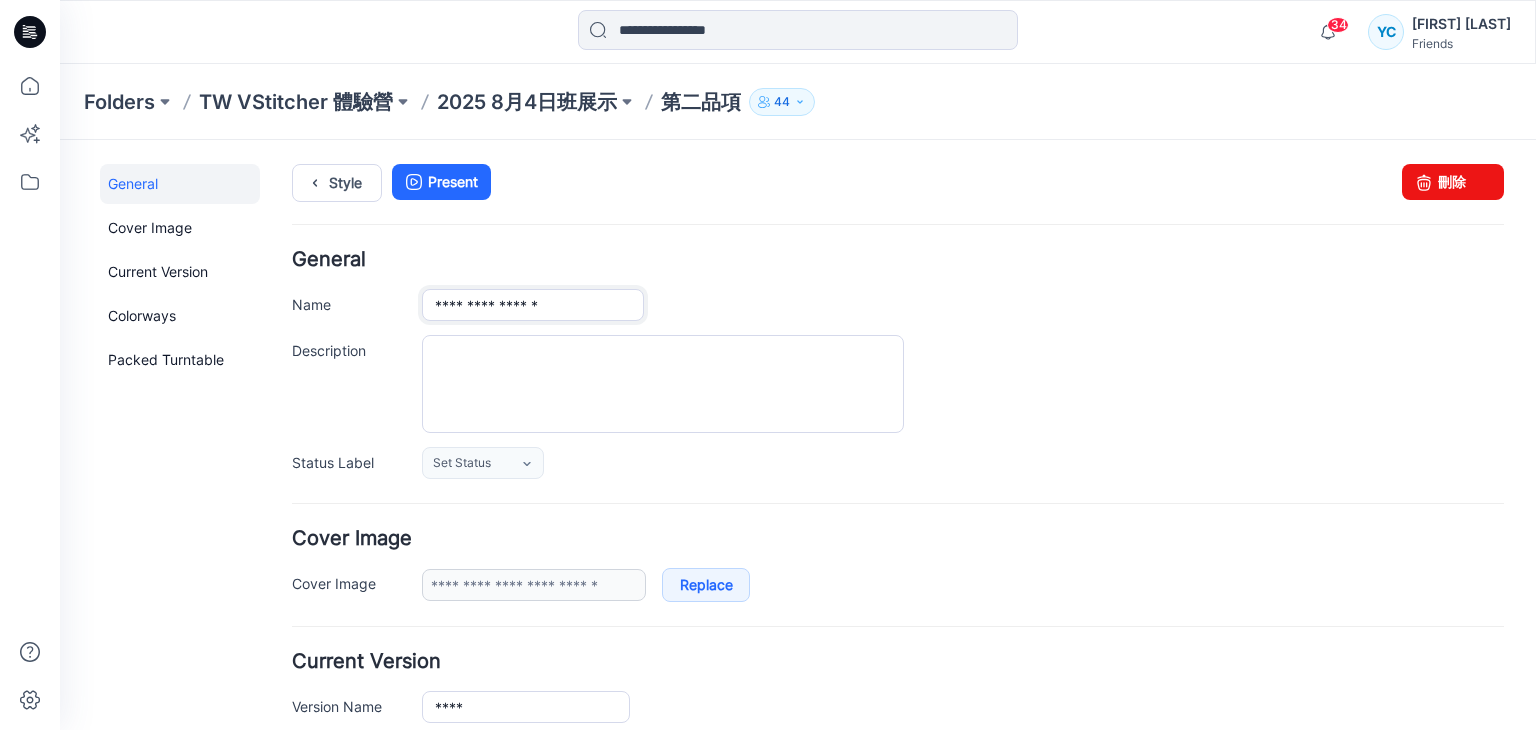 type on "**********" 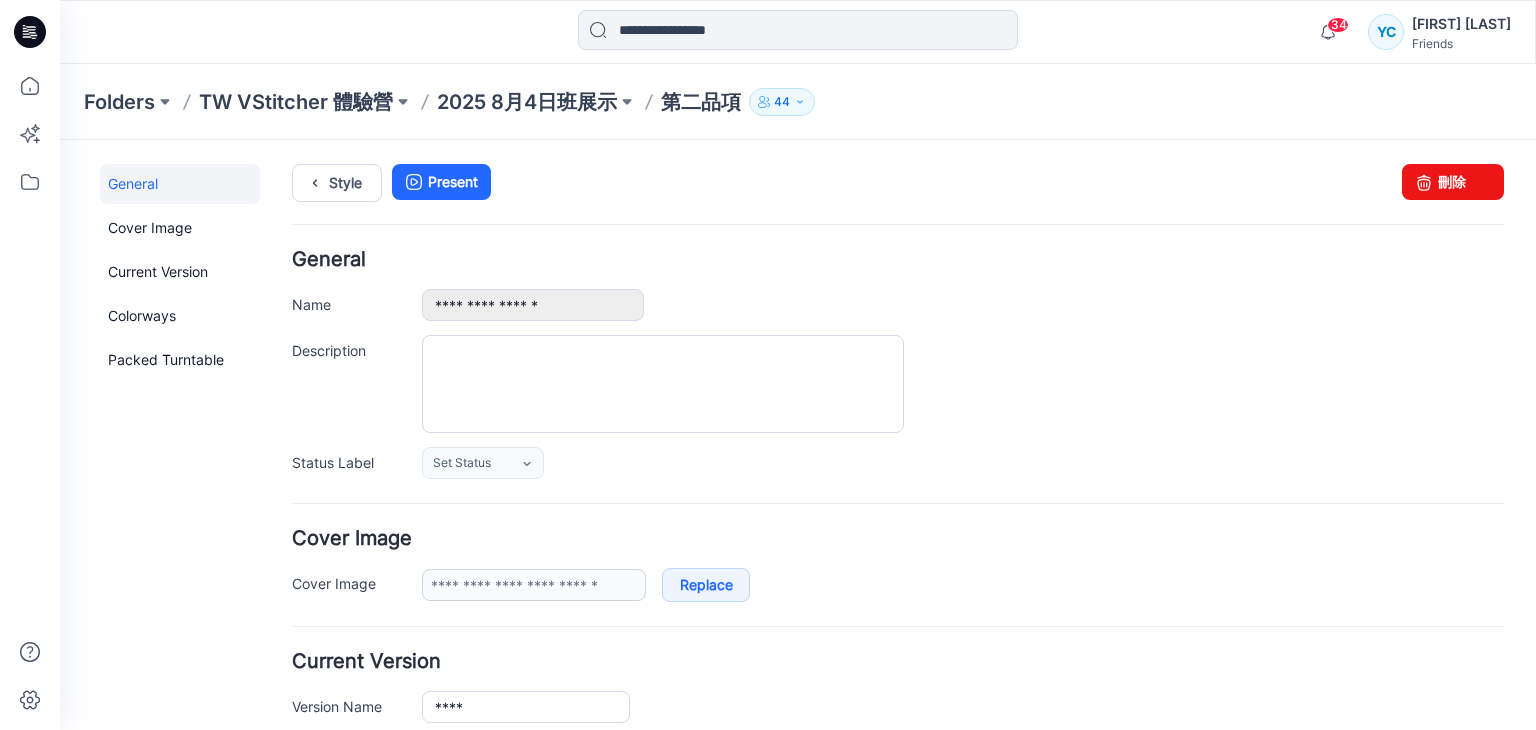 click on "**********" at bounding box center (898, 364) 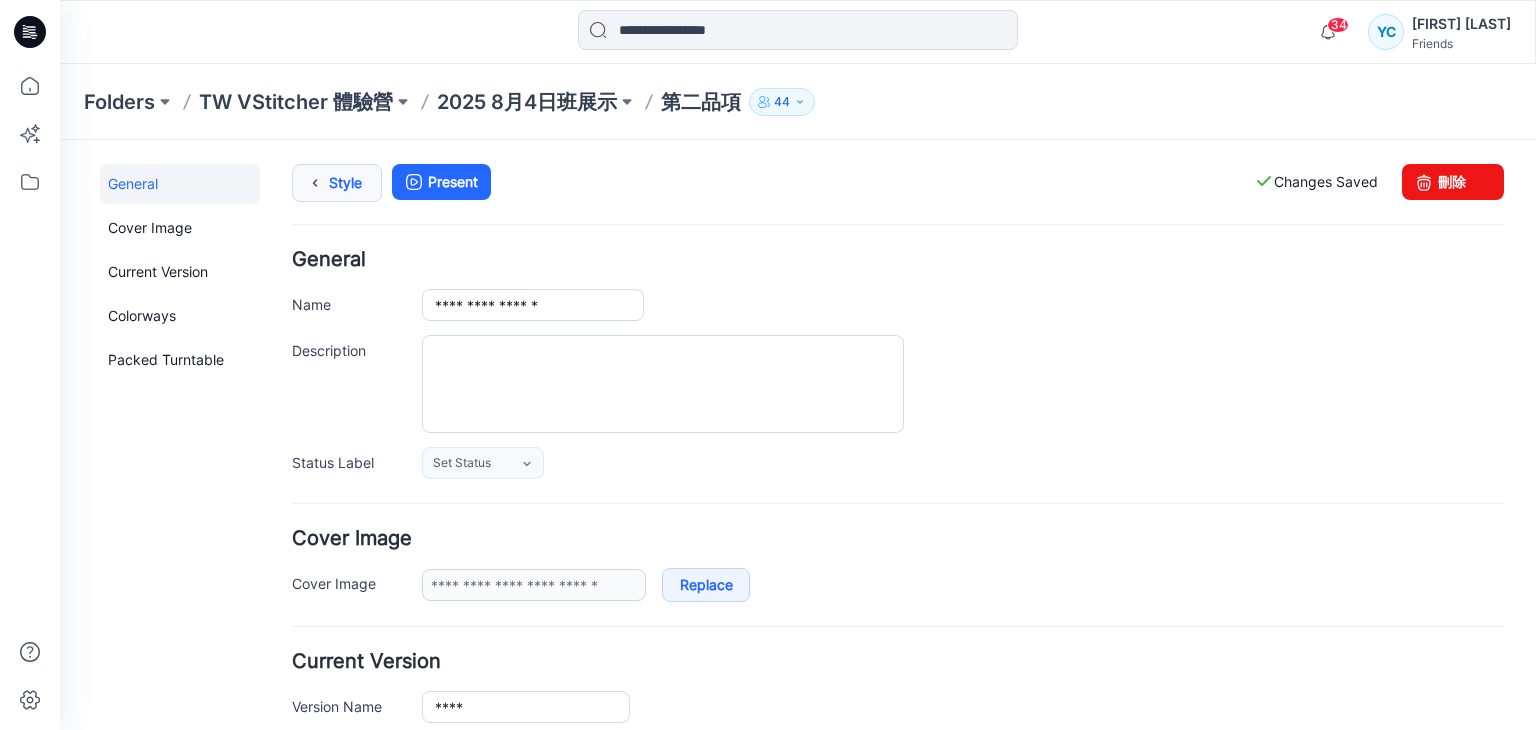 click at bounding box center (315, 183) 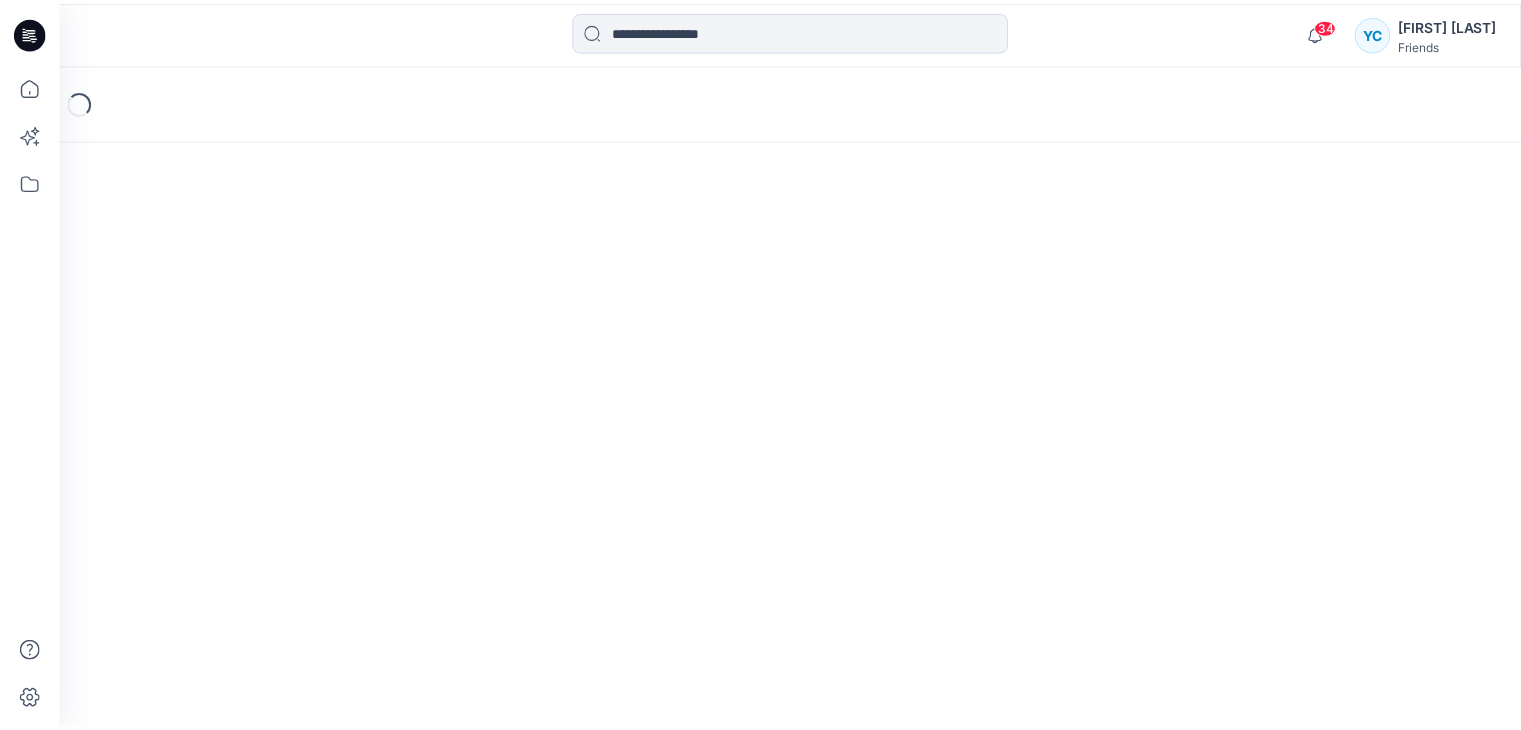 scroll, scrollTop: 0, scrollLeft: 0, axis: both 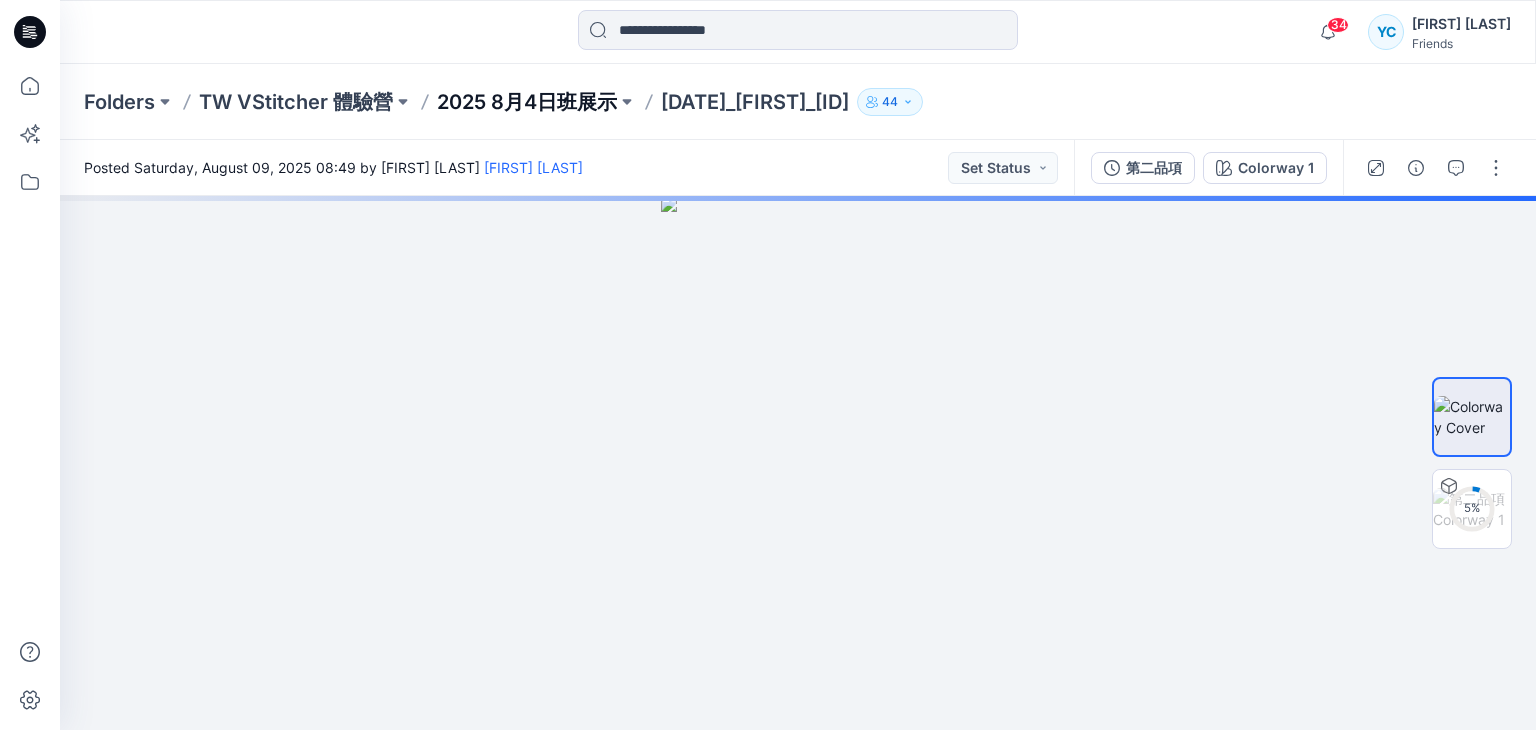 click on "2025 8月4日班展示" at bounding box center (527, 102) 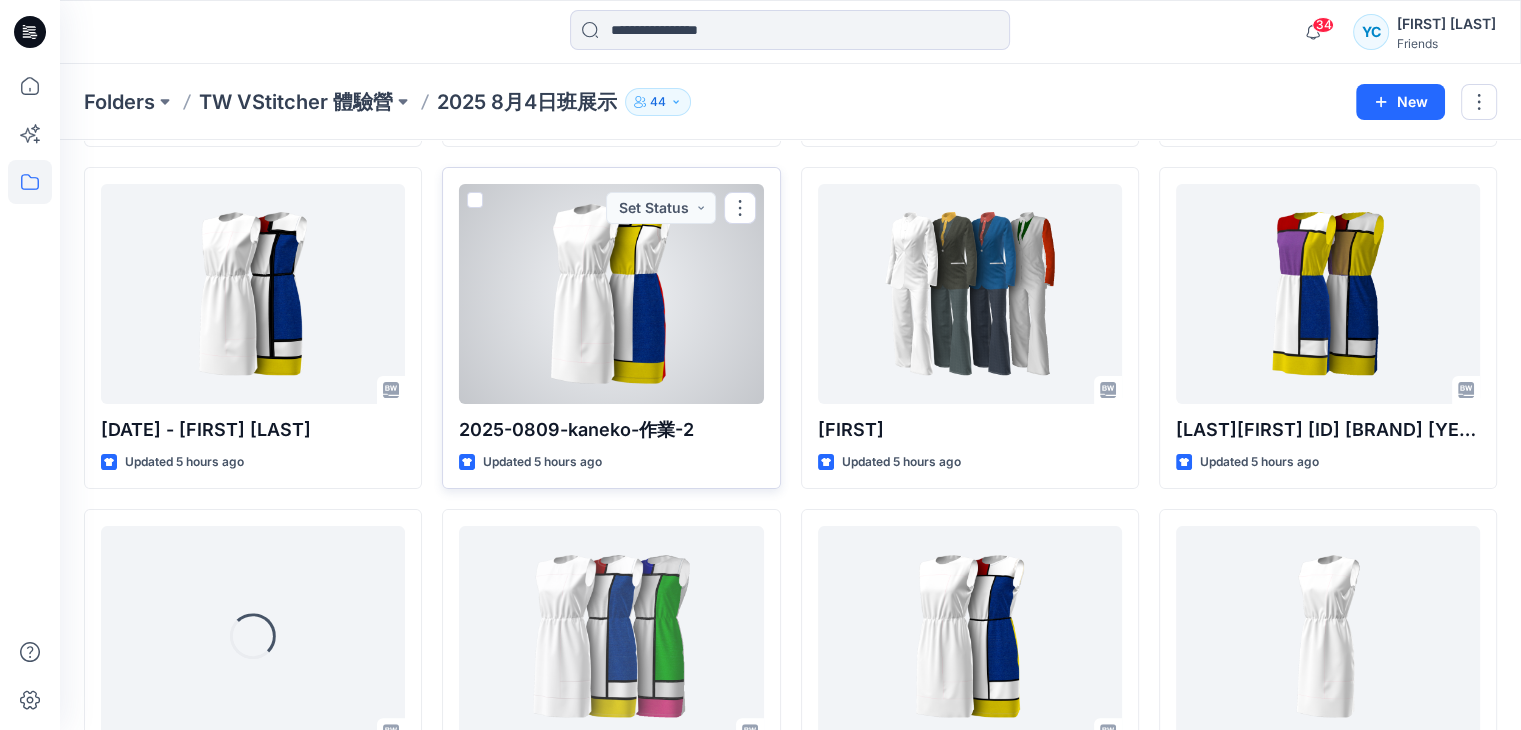 scroll, scrollTop: 500, scrollLeft: 0, axis: vertical 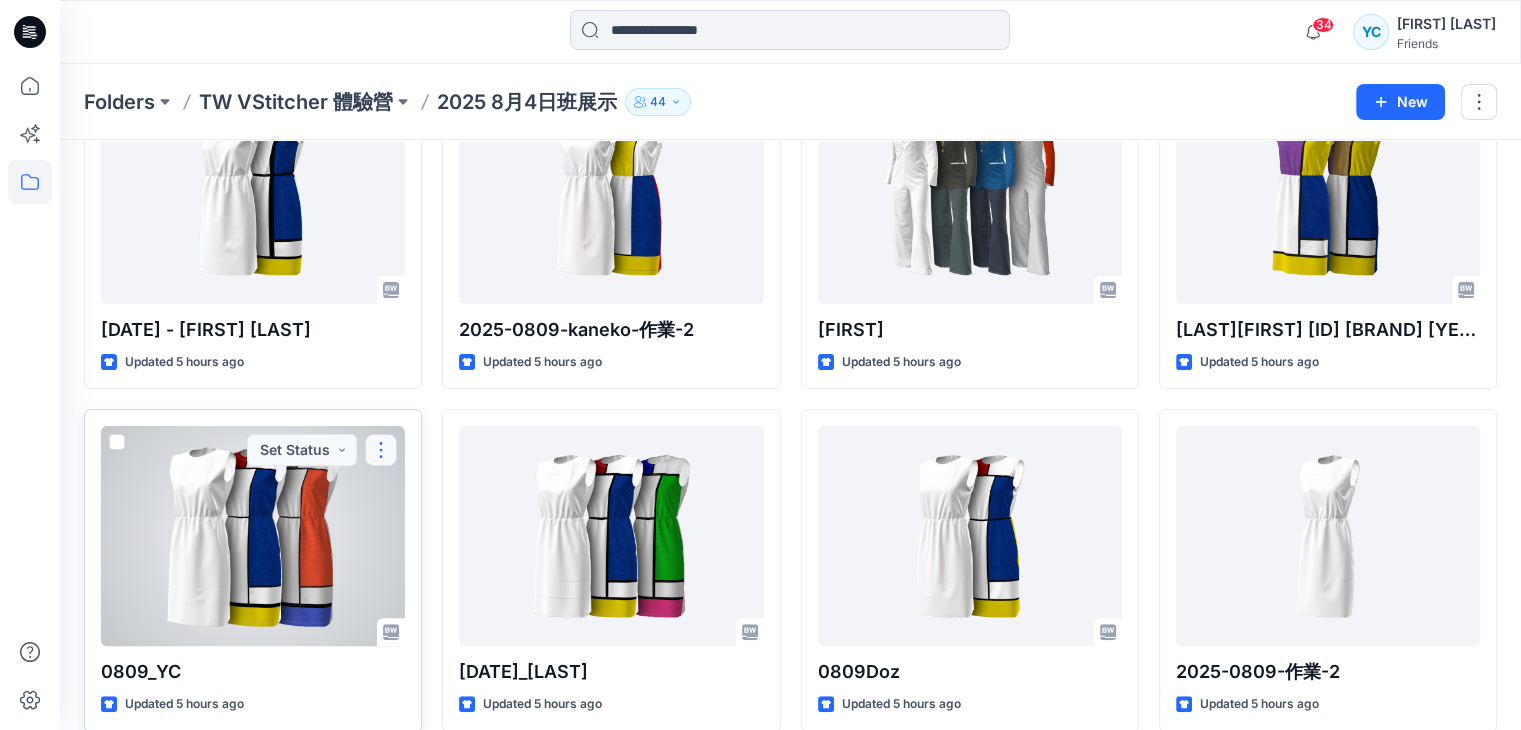 click at bounding box center [381, 450] 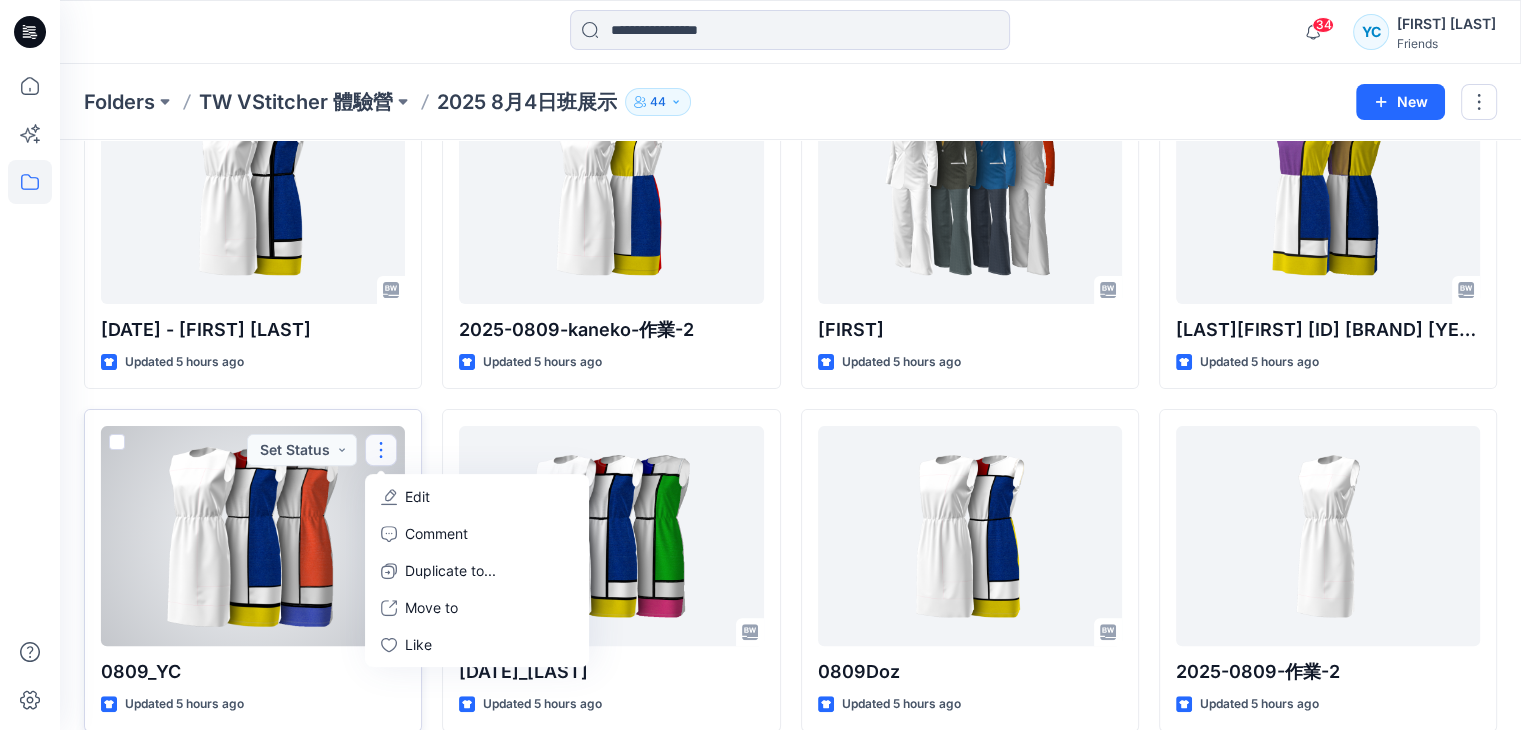 click on "Edit" at bounding box center (477, 496) 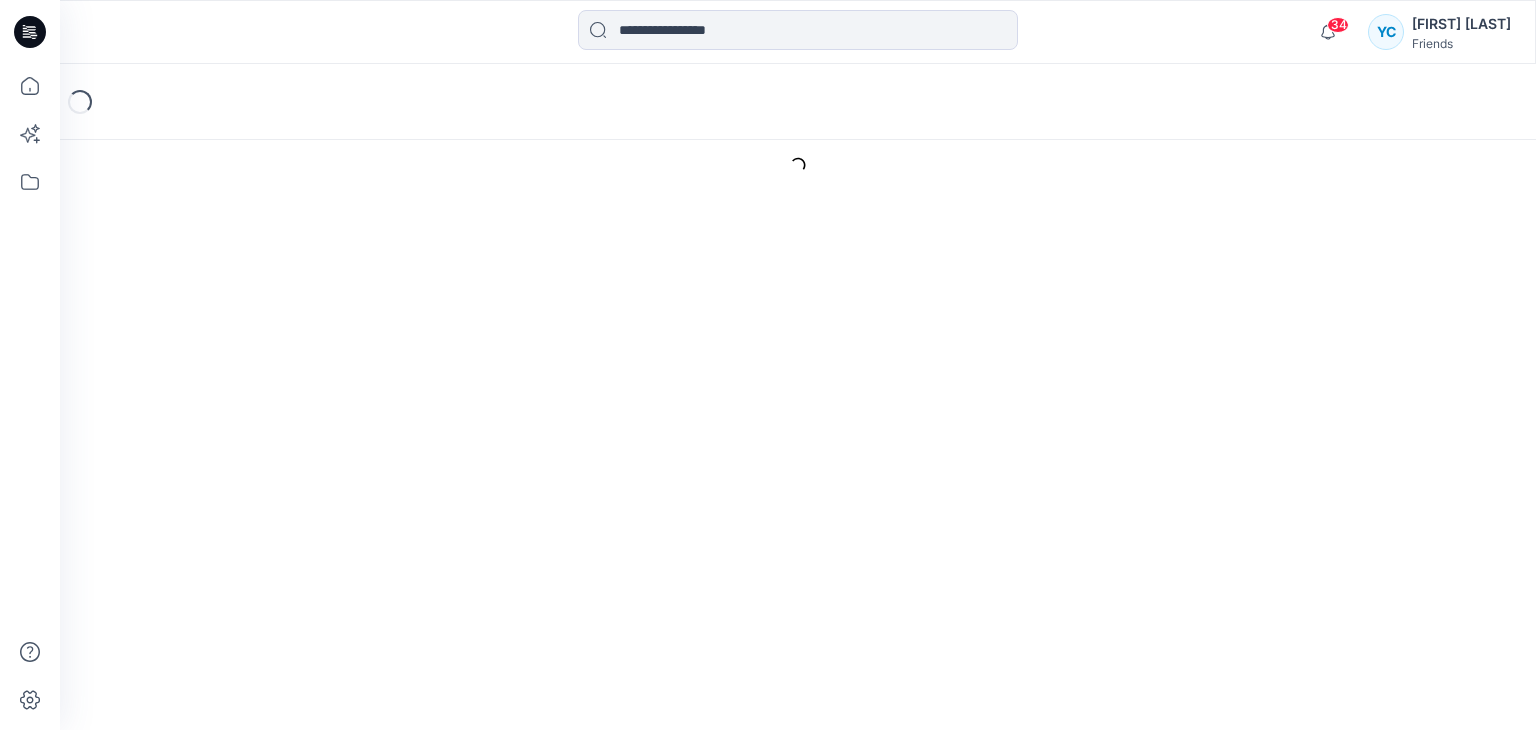 scroll, scrollTop: 0, scrollLeft: 0, axis: both 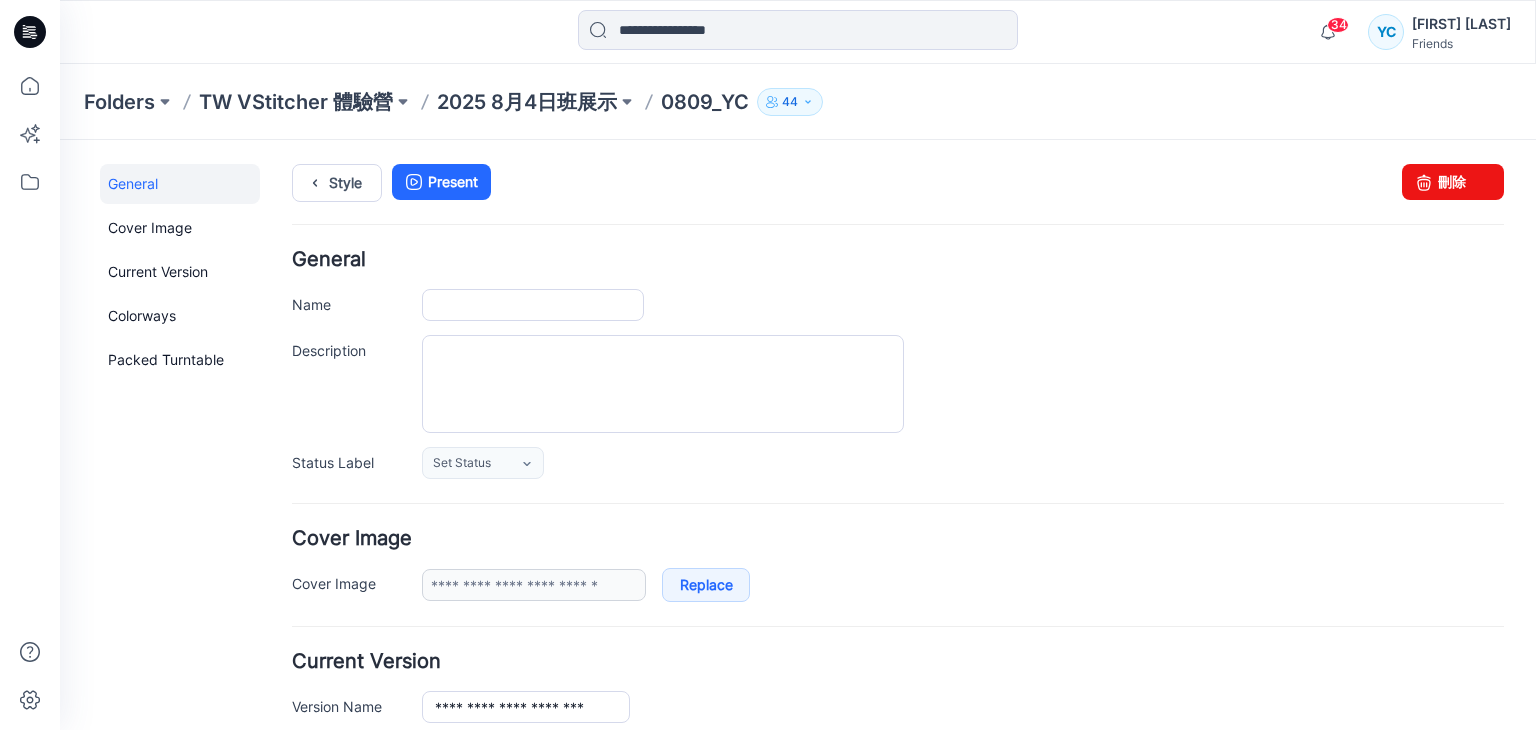 type on "*******" 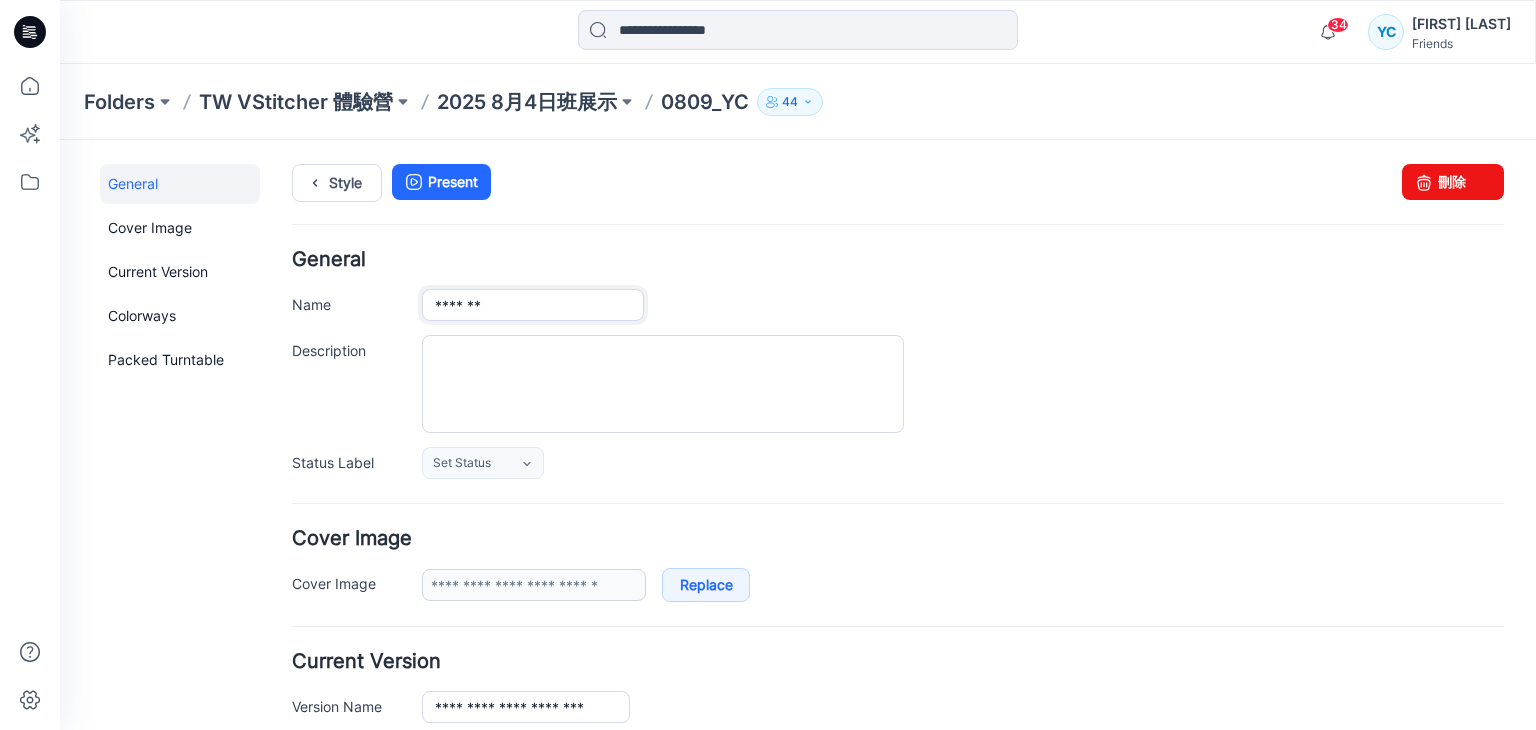 click on "*******" at bounding box center (533, 305) 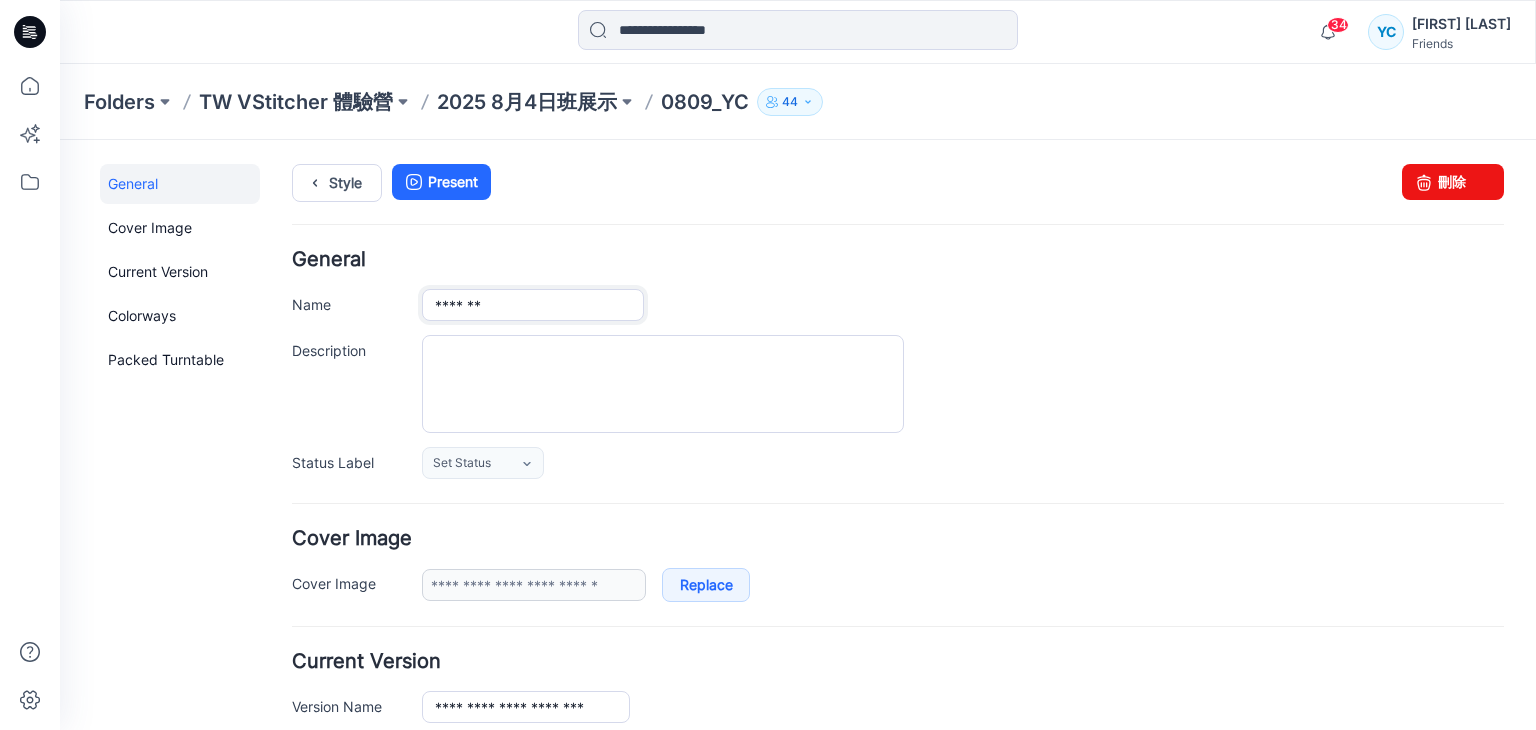 click on "*******" at bounding box center (533, 305) 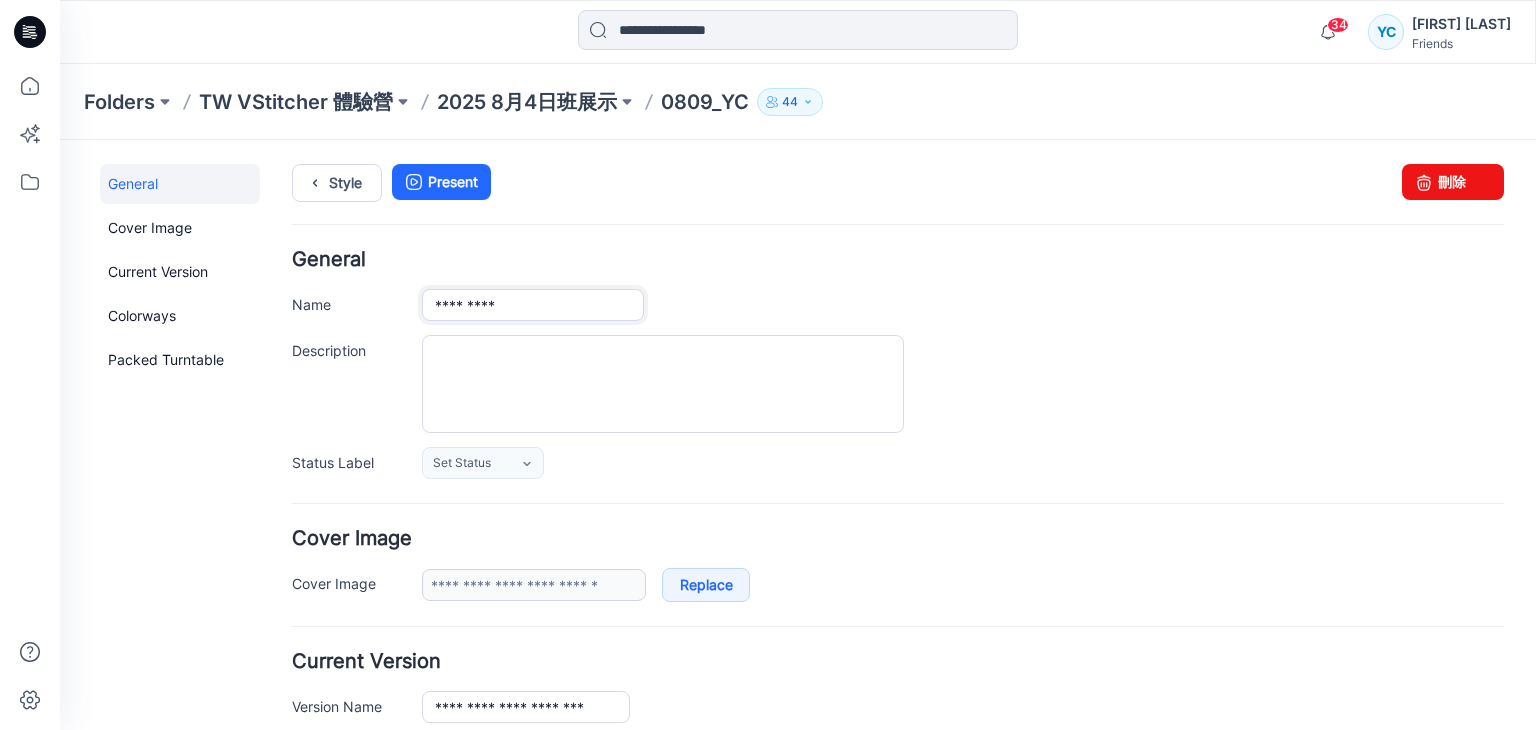 drag, startPoint x: 574, startPoint y: 298, endPoint x: 580, endPoint y: 289, distance: 10.816654 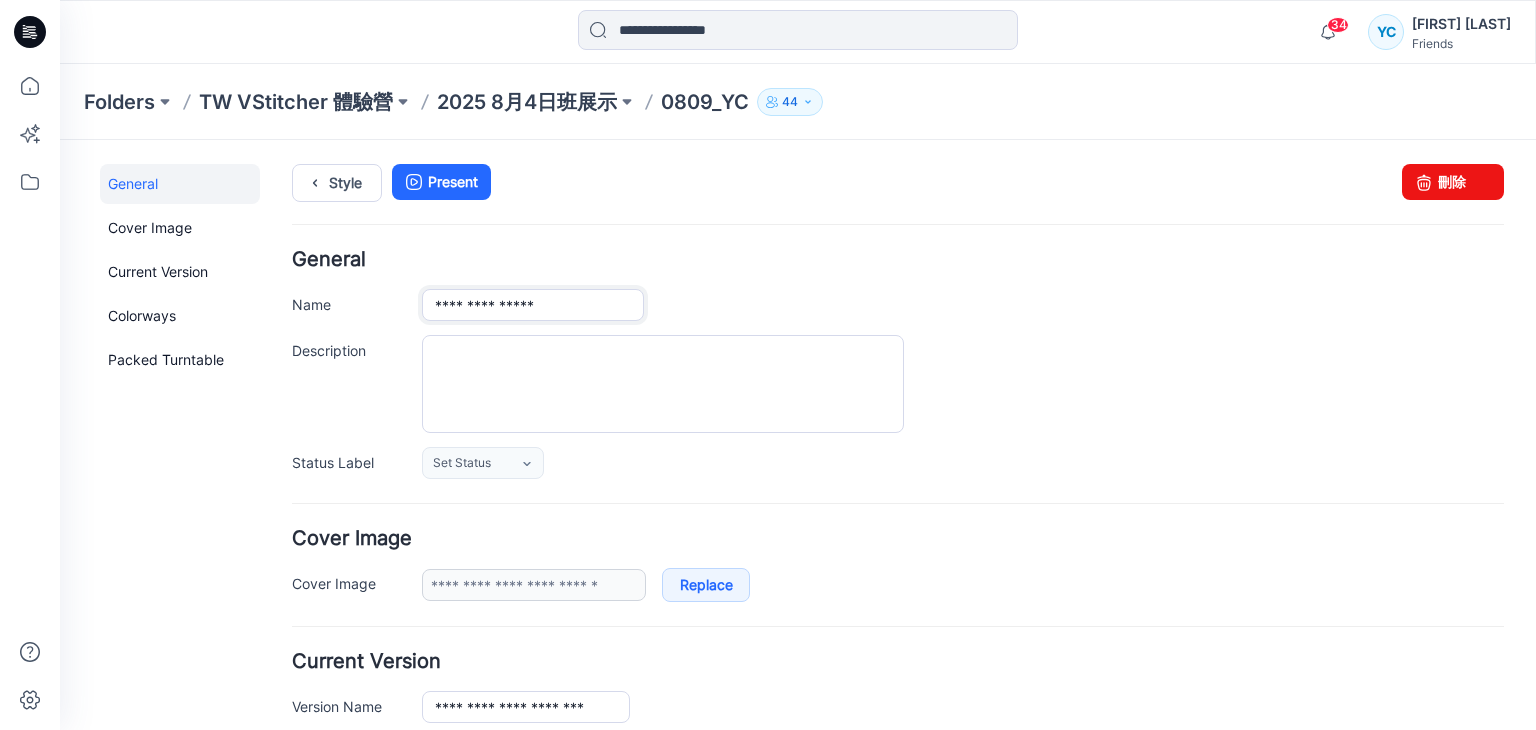 type on "**********" 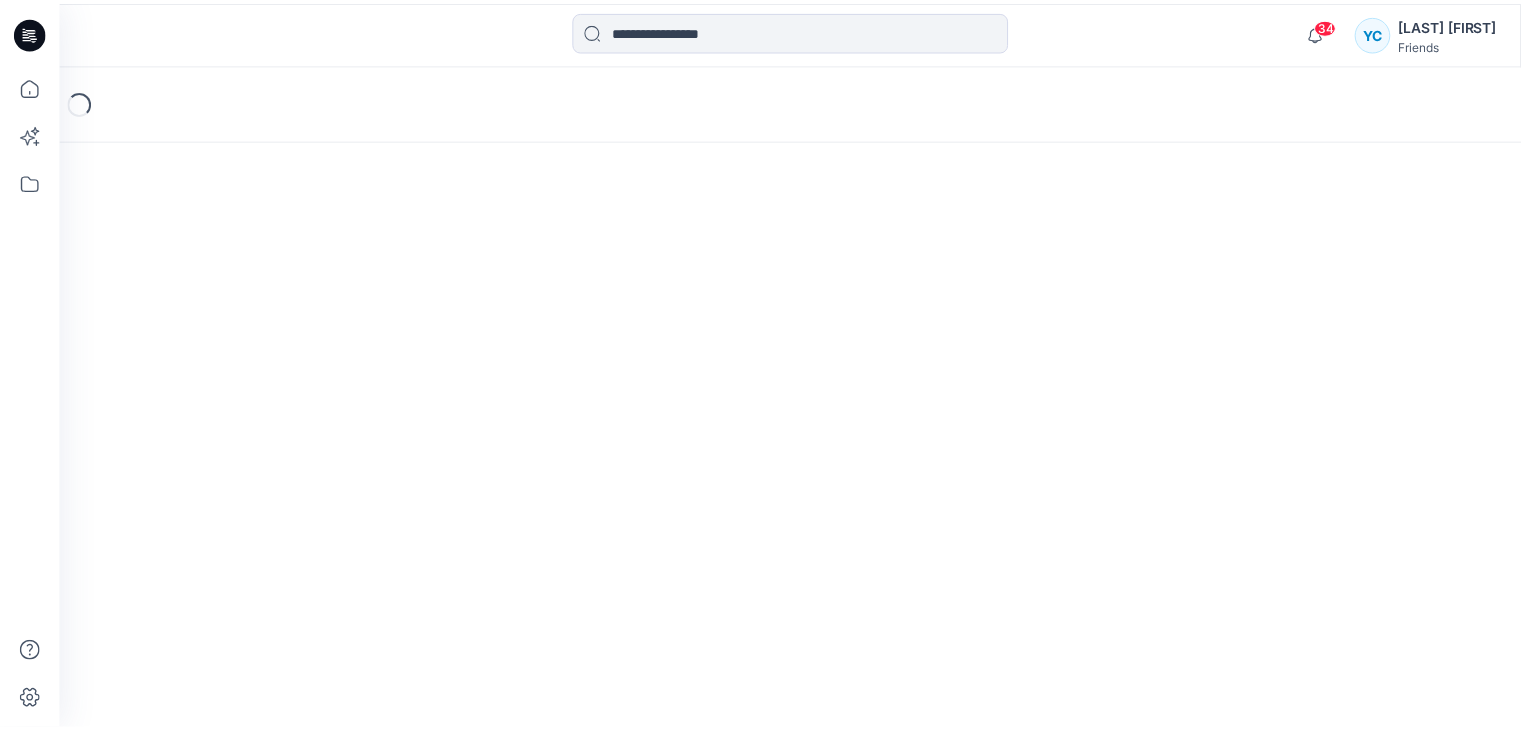 scroll, scrollTop: 0, scrollLeft: 0, axis: both 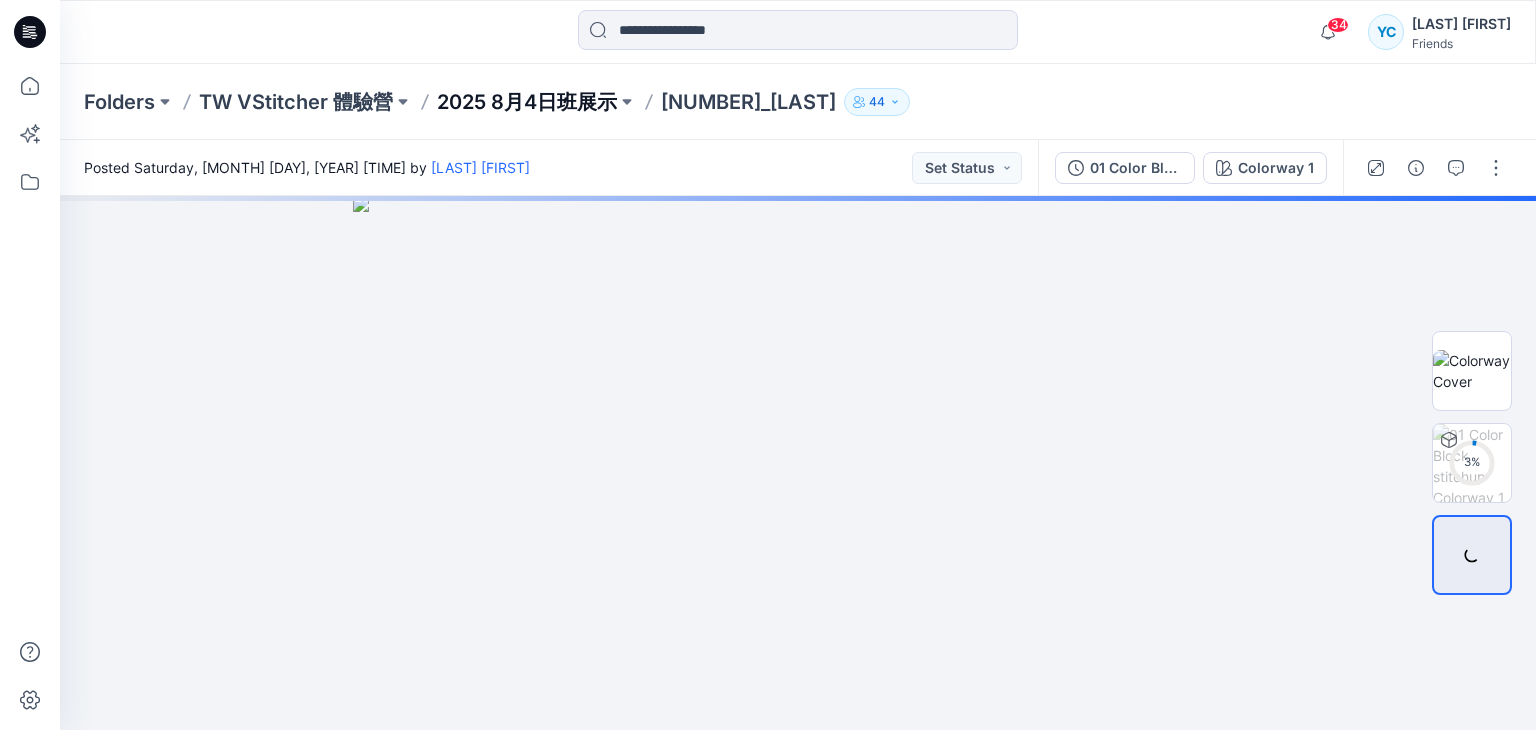 click on "2025 8月4日班展示" at bounding box center [527, 102] 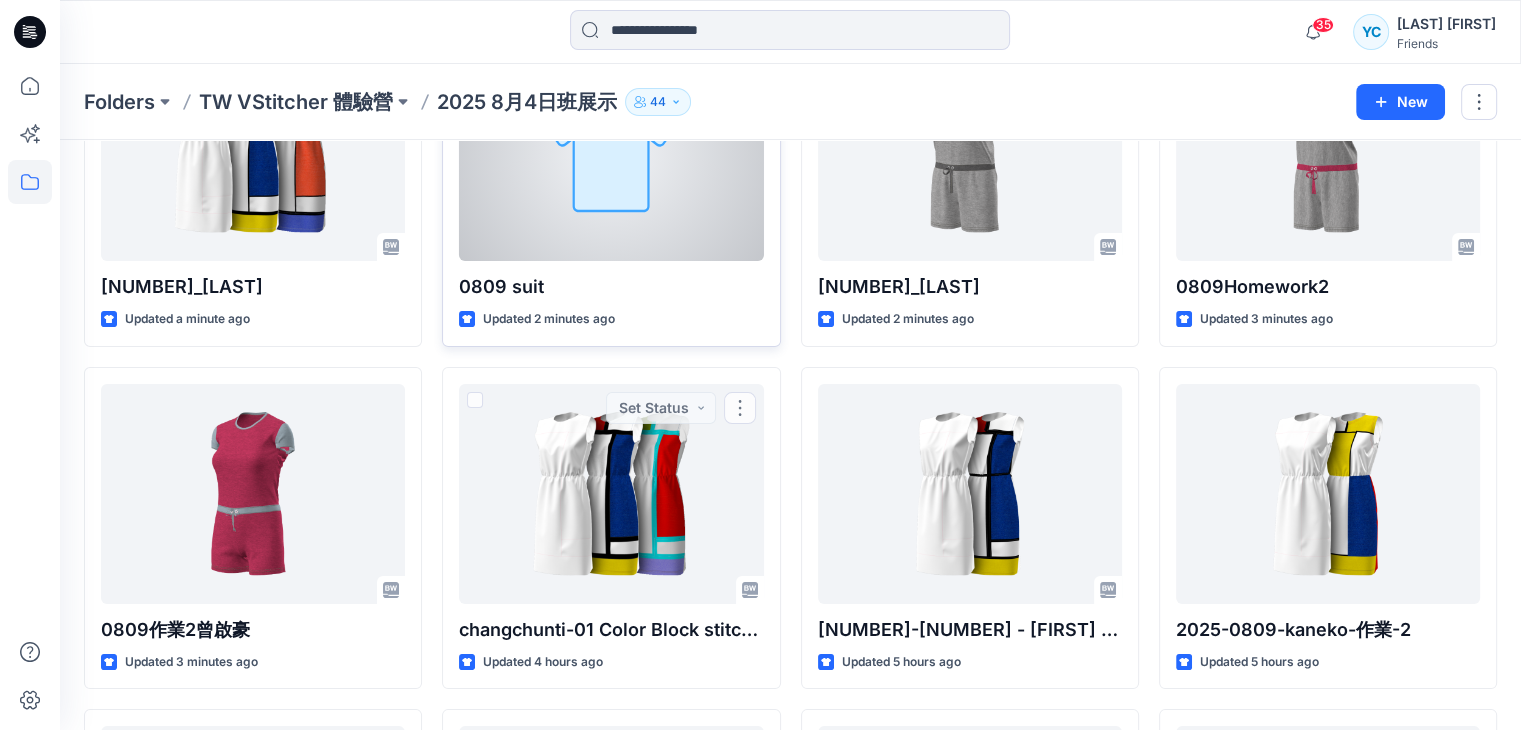 scroll, scrollTop: 0, scrollLeft: 0, axis: both 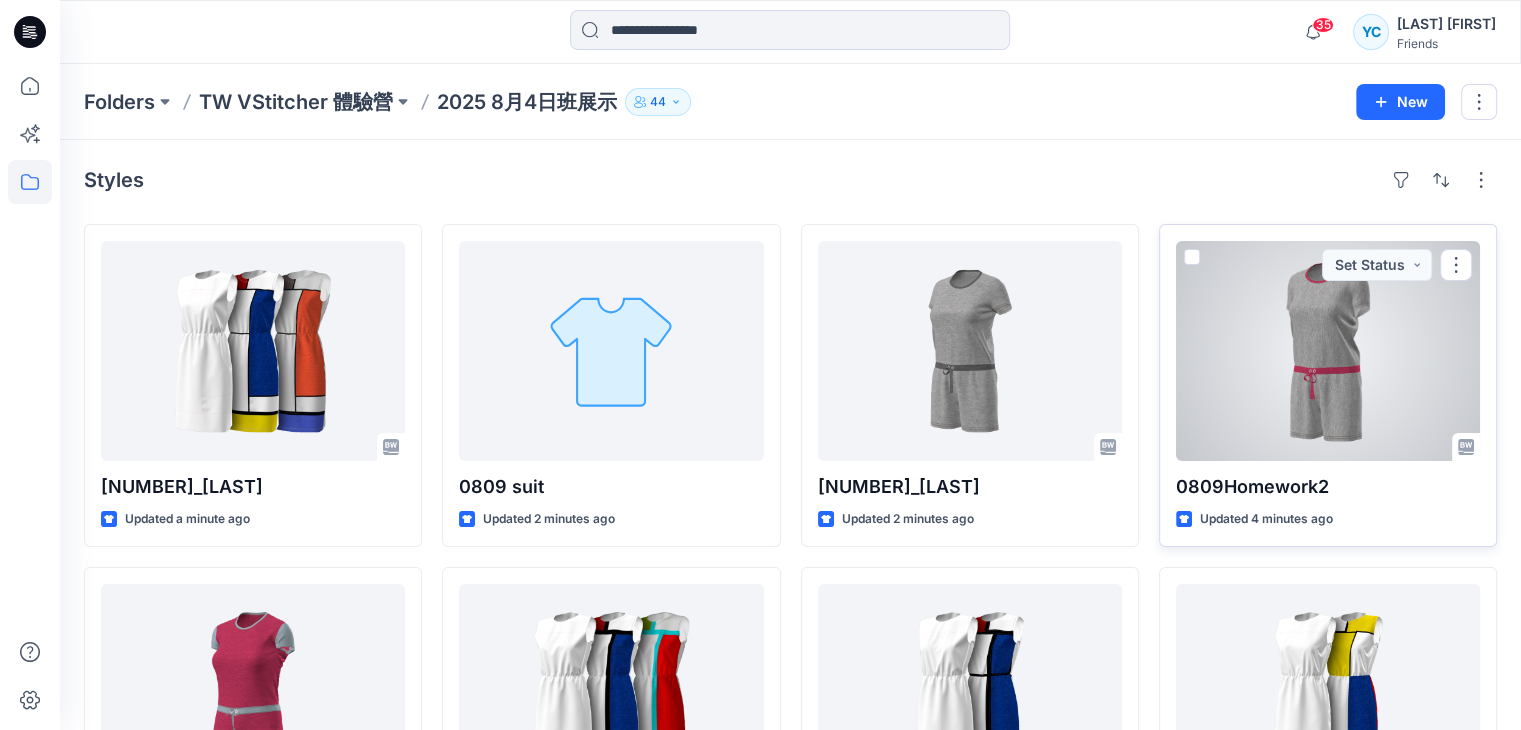 click on "0809Homework2 Updated 4 minutes ago Set Status" at bounding box center (1328, 385) 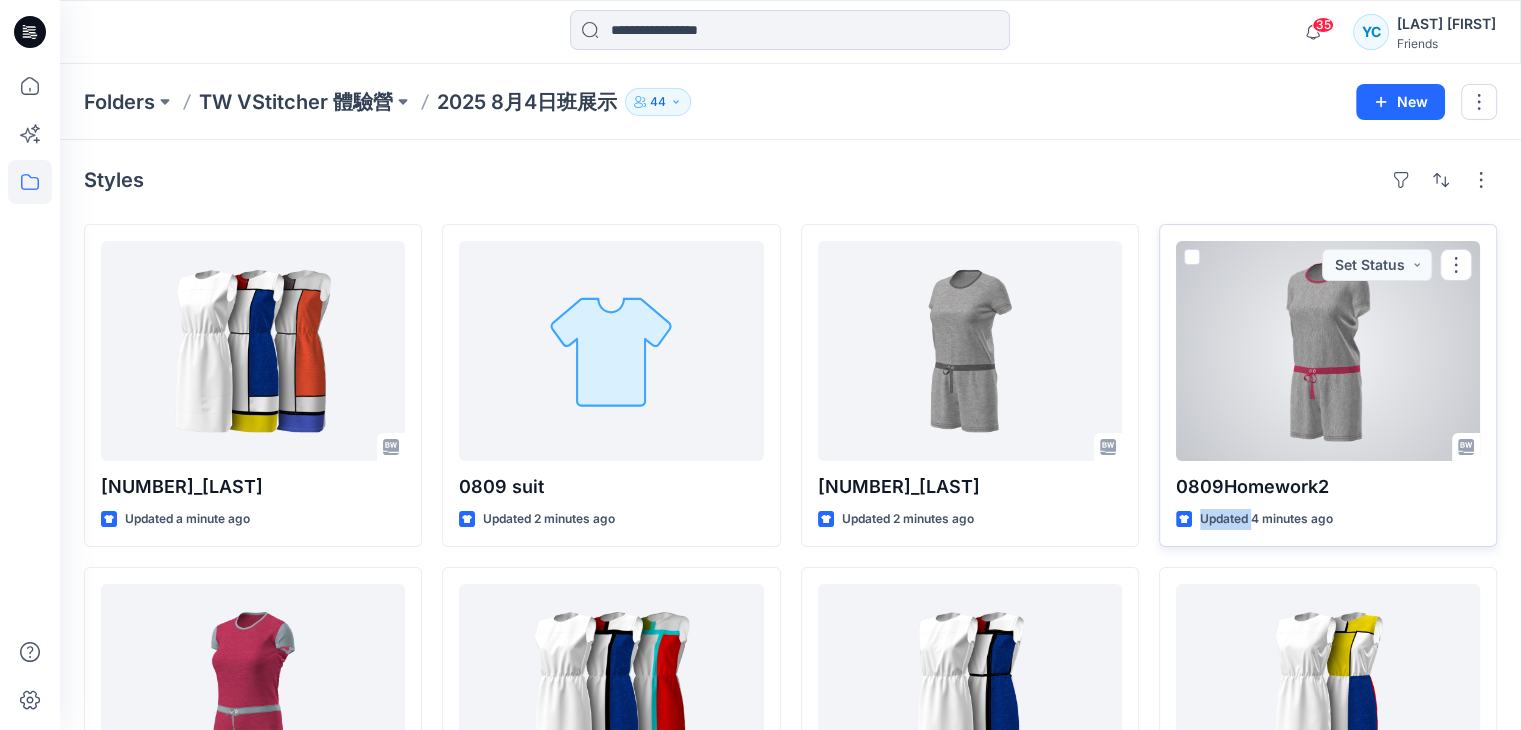 click on "0809Homework2 Updated 4 minutes ago Set Status" at bounding box center [1328, 385] 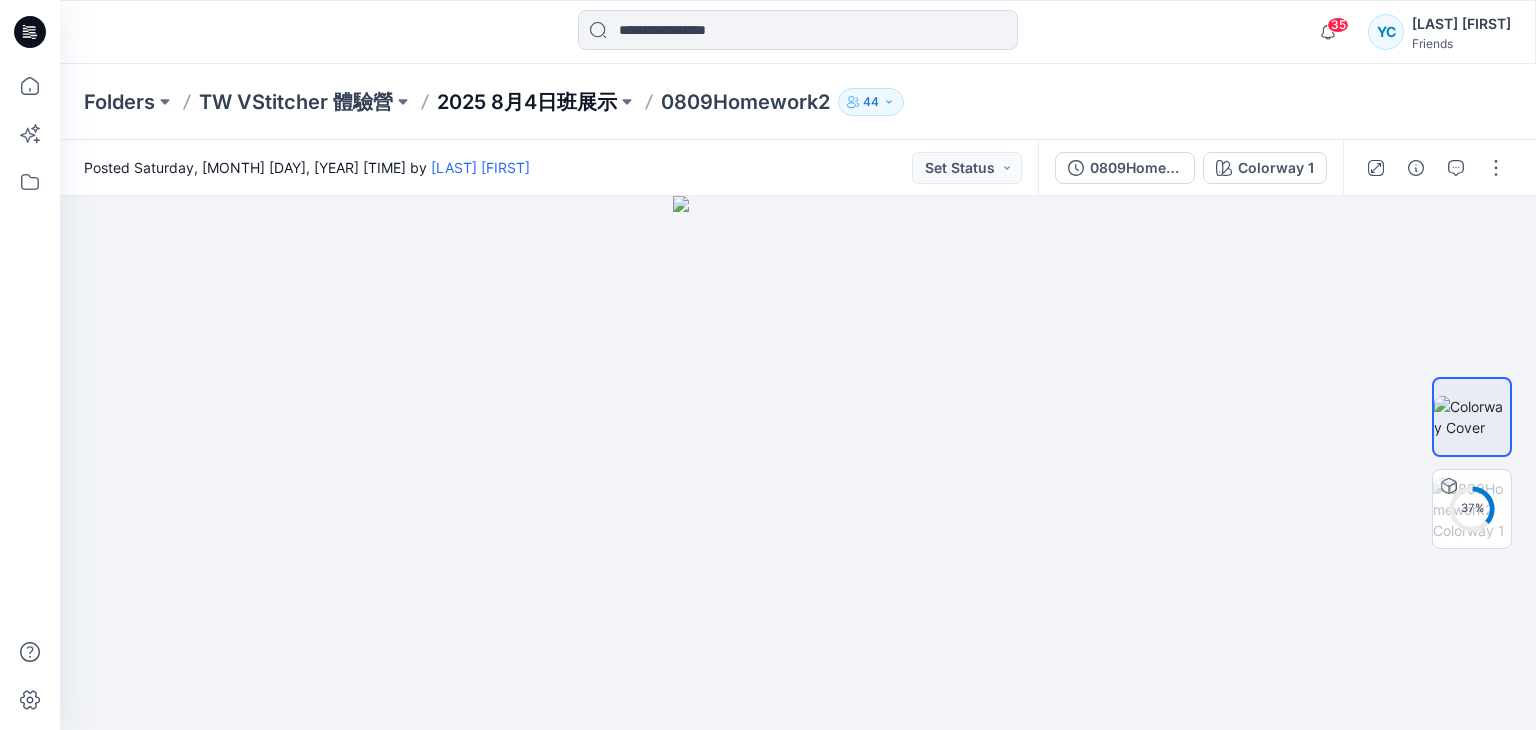 click on "2025 8月4日班展示" at bounding box center (527, 102) 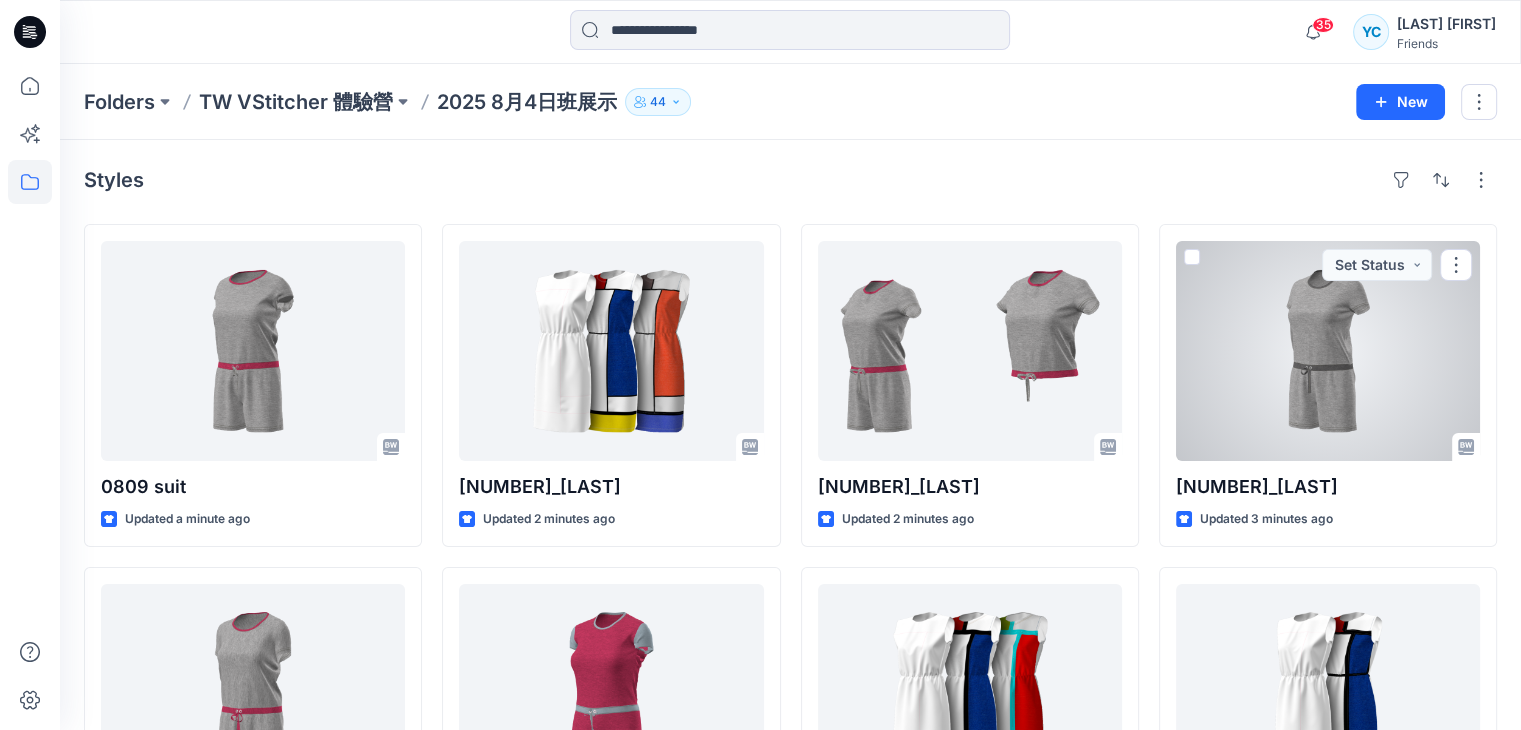 click at bounding box center [1328, 351] 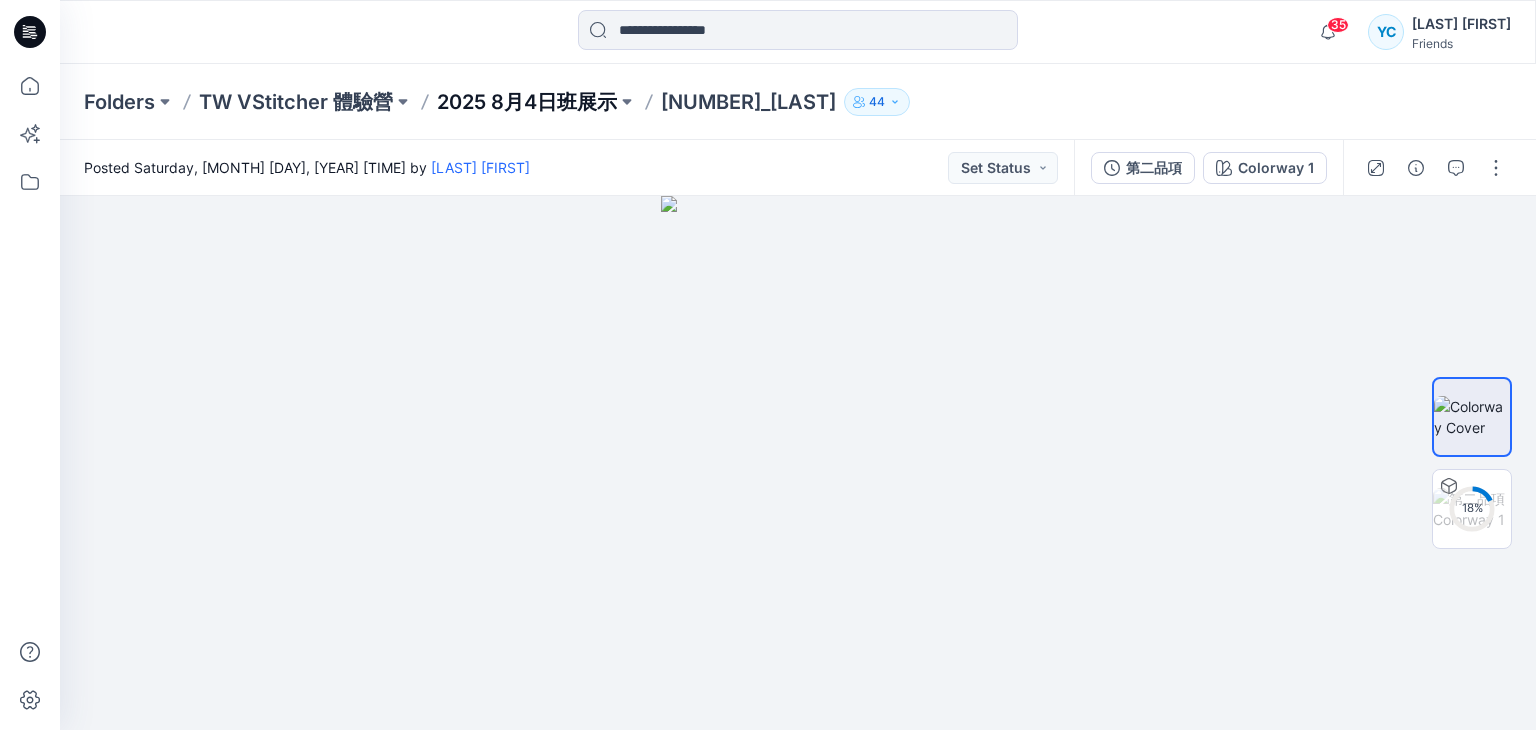 click on "2025 8月4日班展示" at bounding box center [527, 102] 